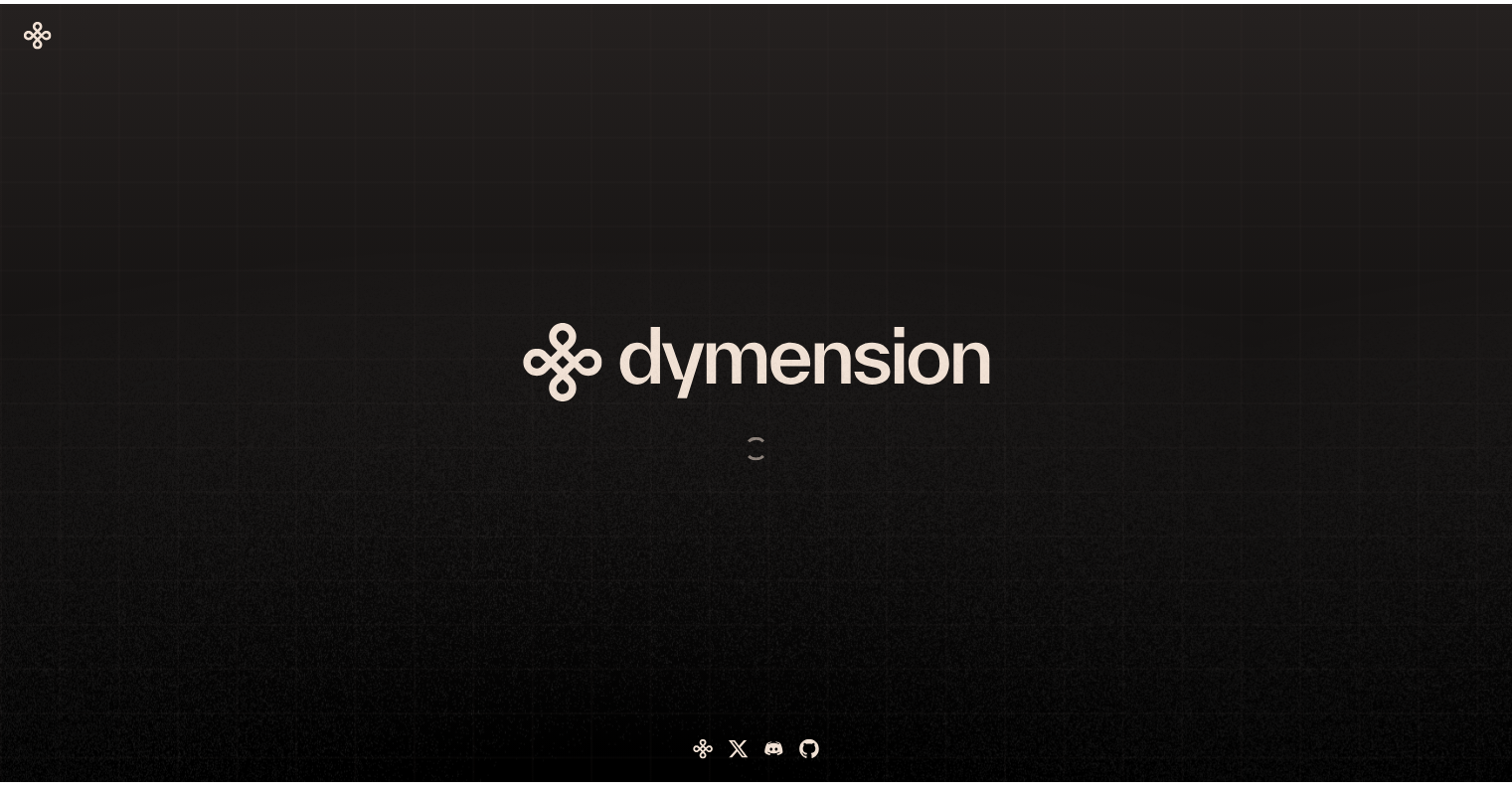 scroll, scrollTop: 0, scrollLeft: 0, axis: both 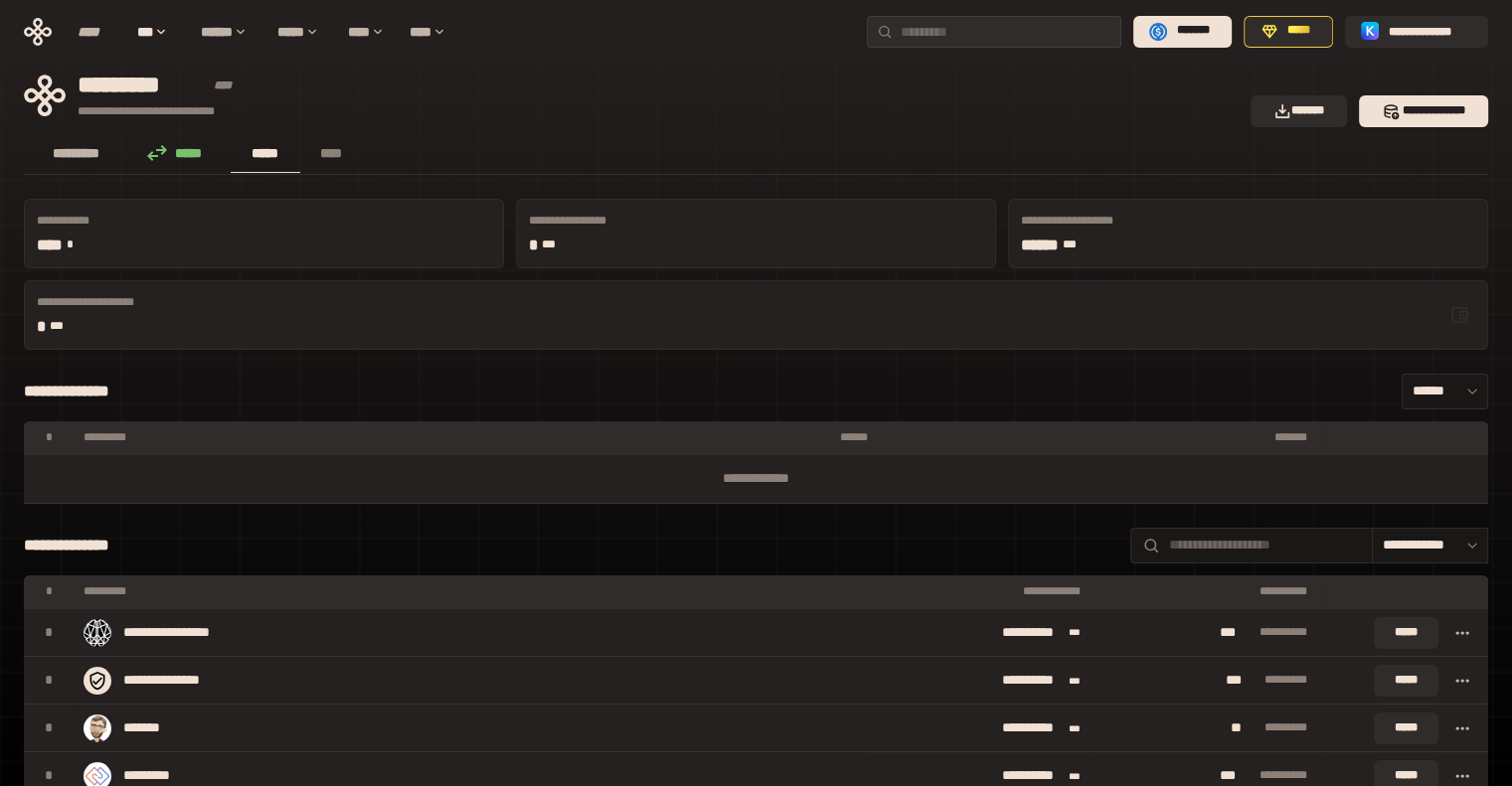 click on "*********" at bounding box center (77, 153) 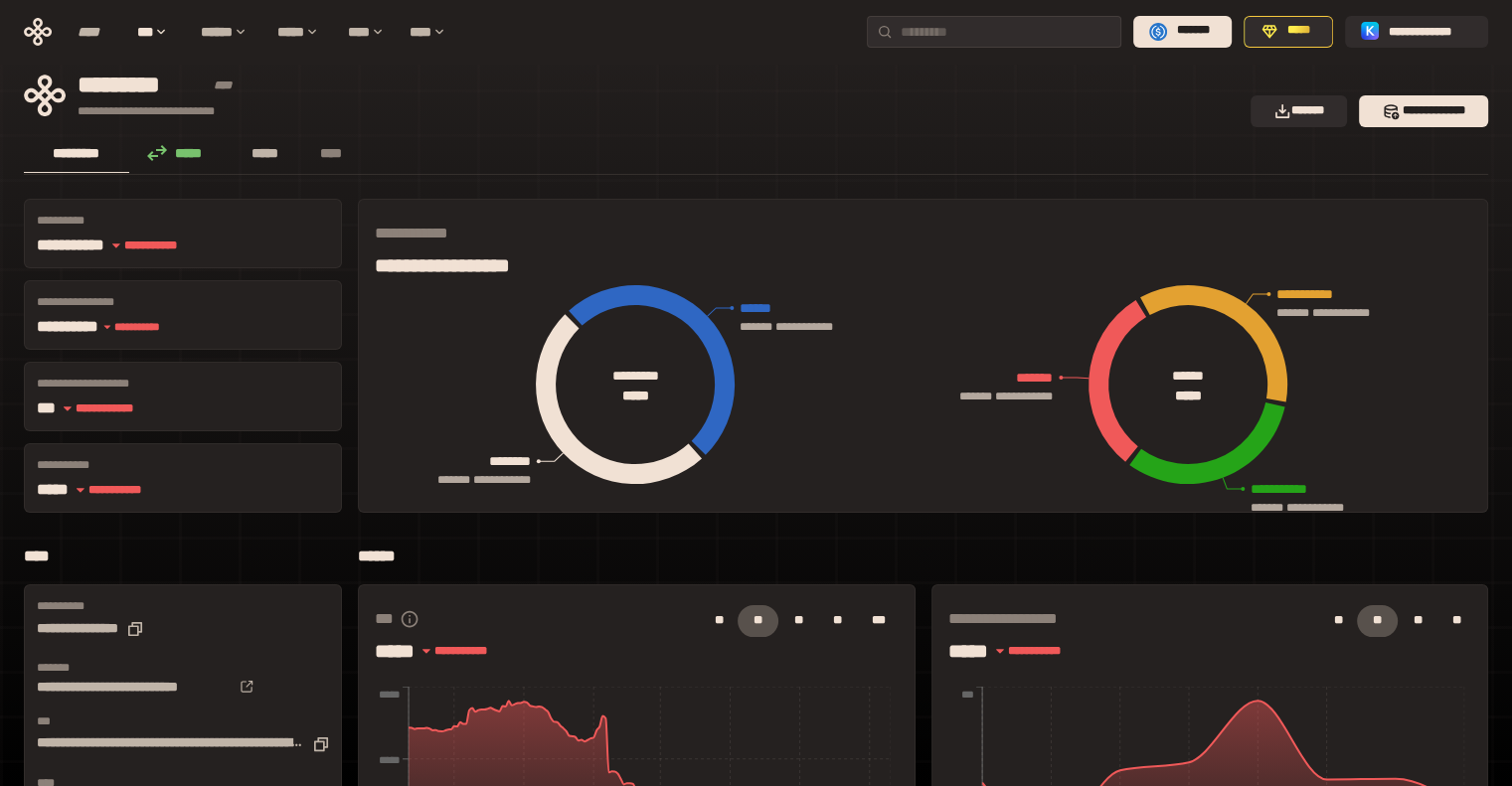 click on "*****" at bounding box center (265, 153) 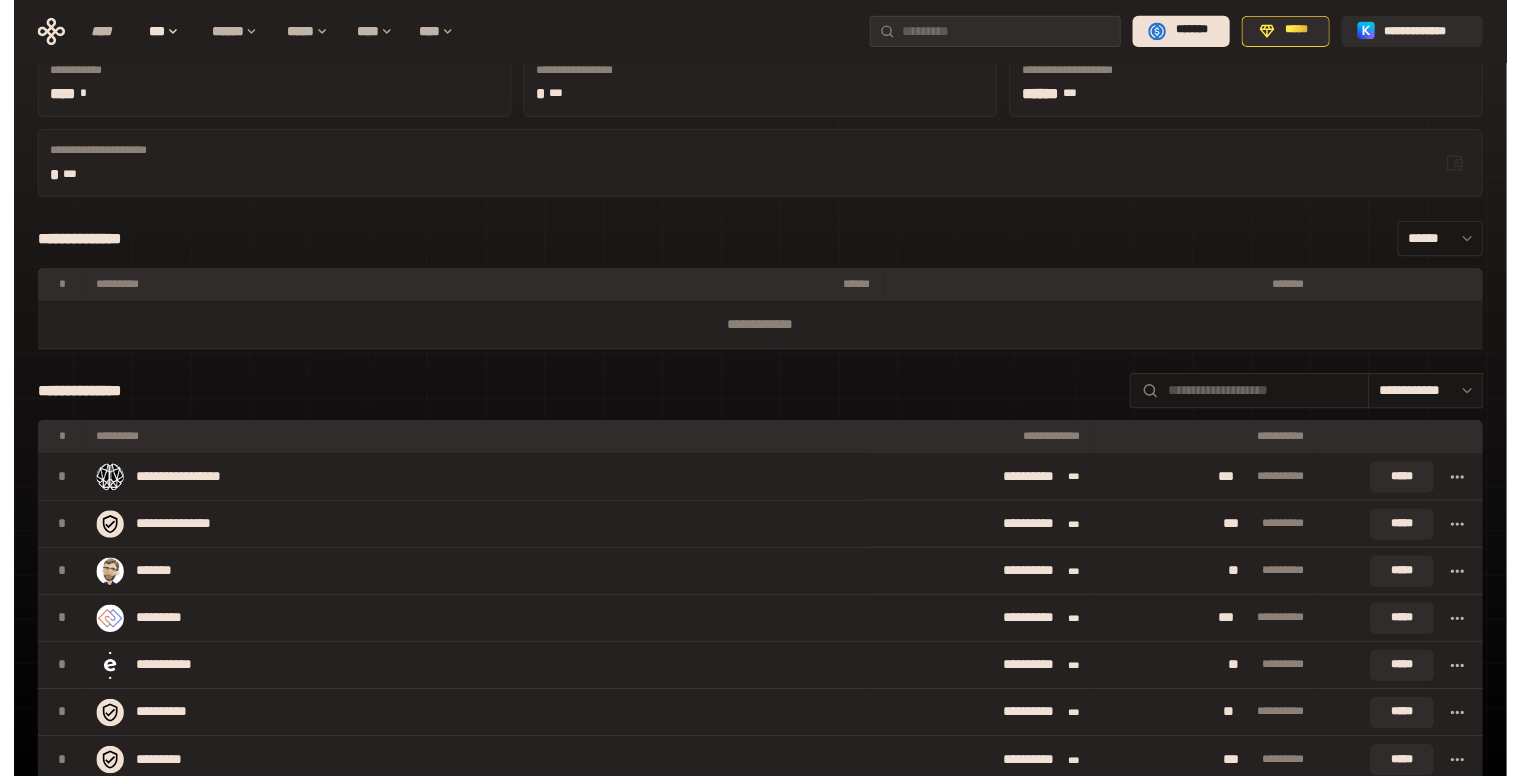 scroll, scrollTop: 0, scrollLeft: 0, axis: both 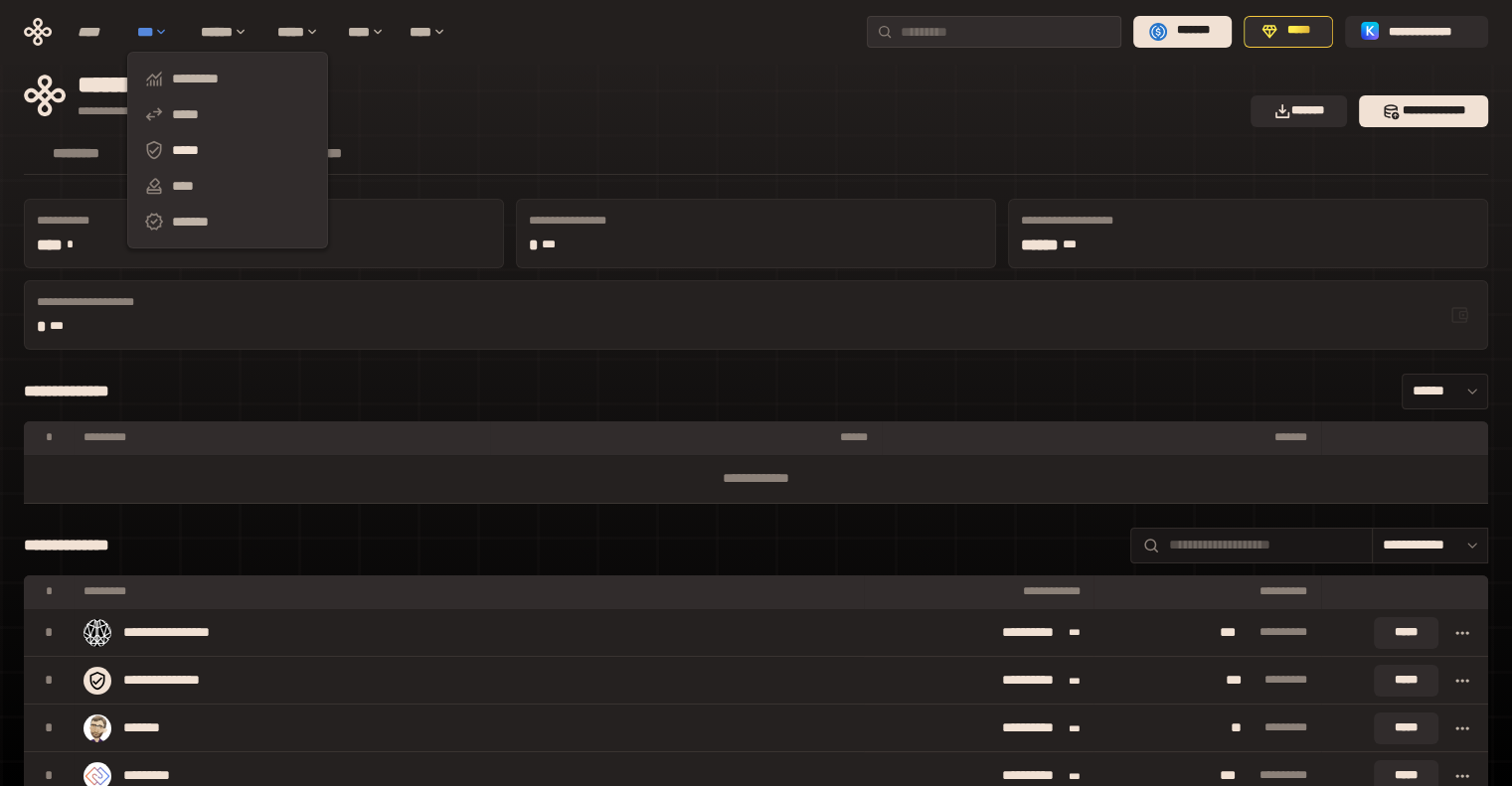 click on "***" at bounding box center (159, 32) 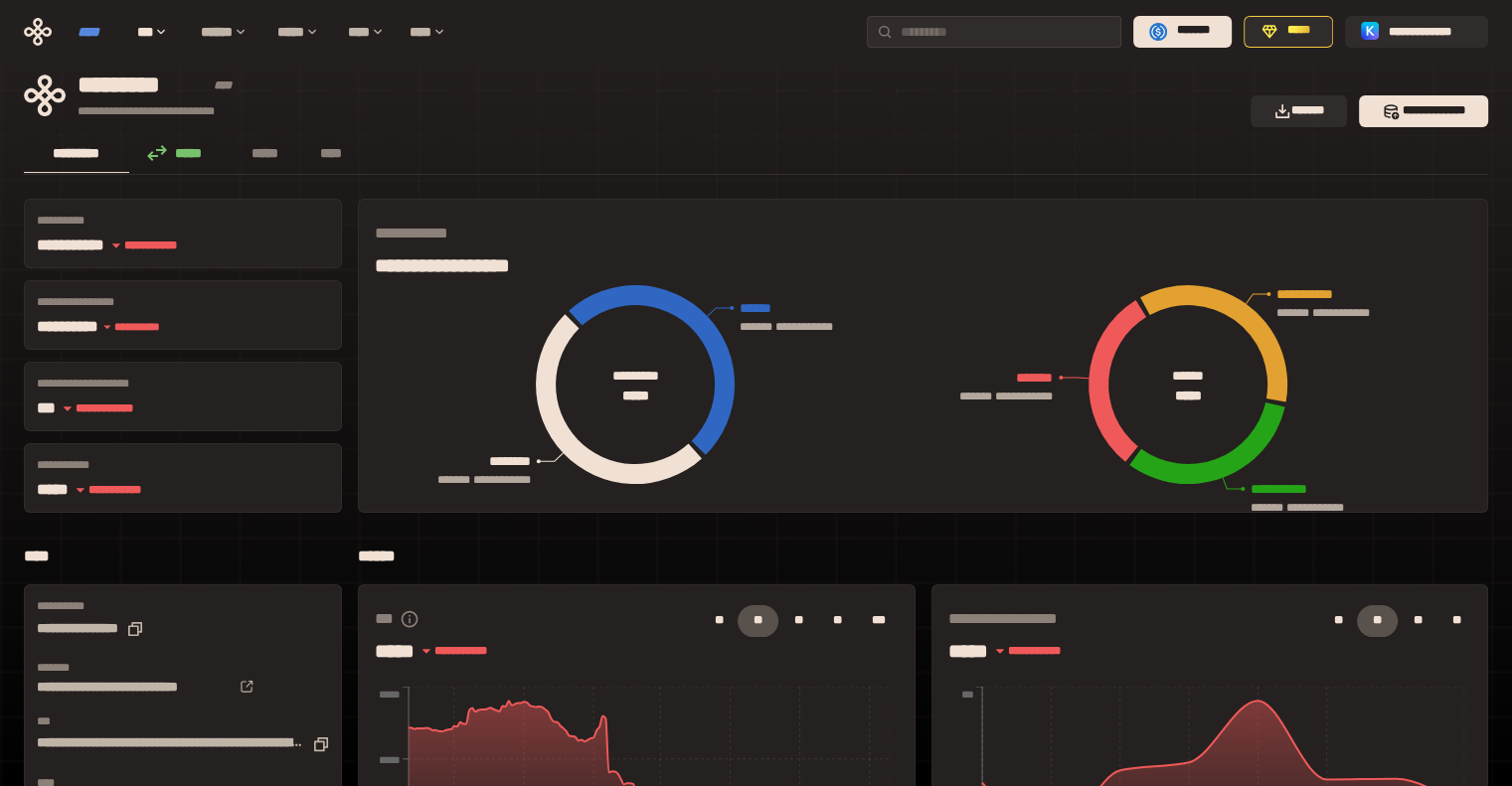 click on "****" at bounding box center [97, 32] 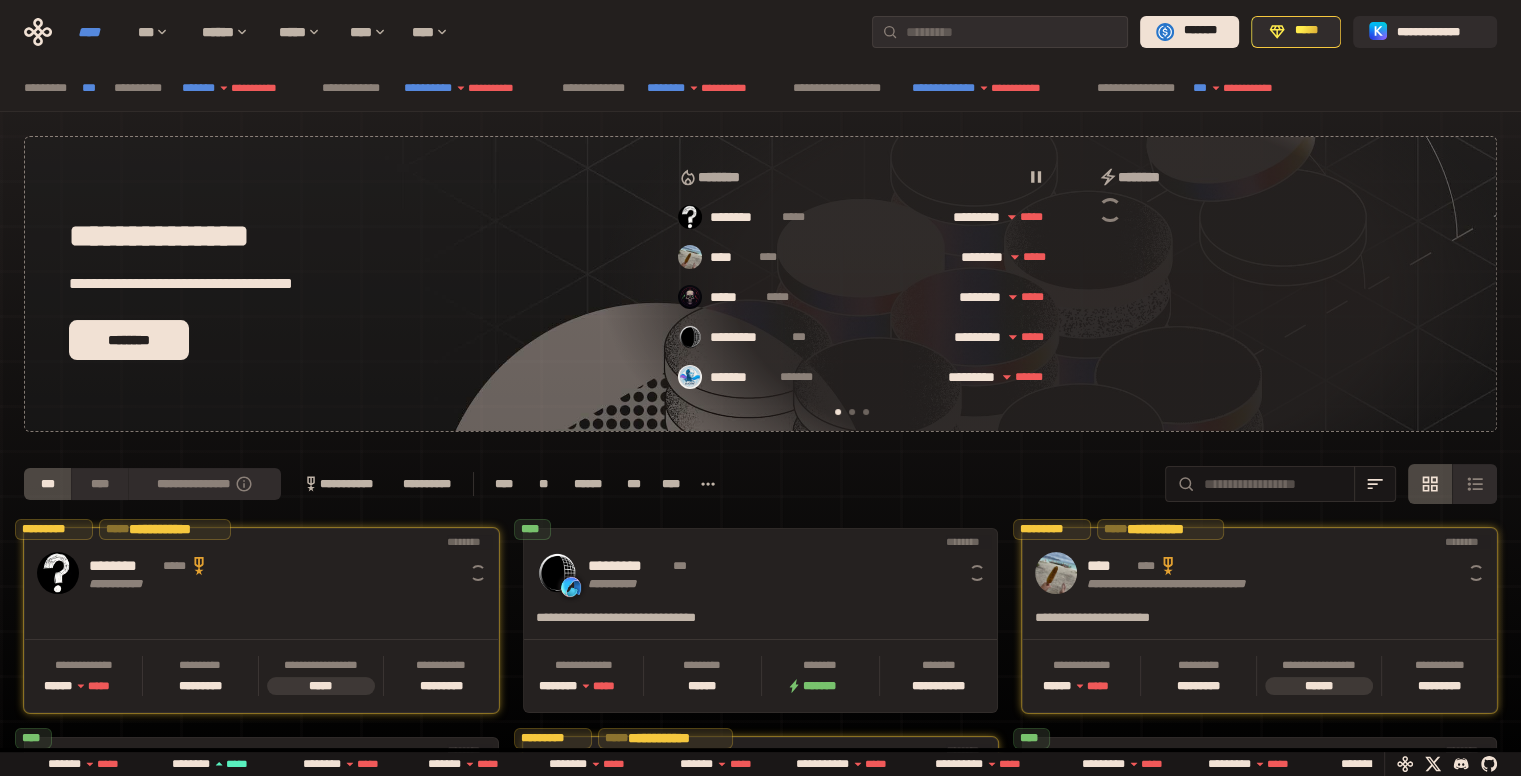 scroll, scrollTop: 0, scrollLeft: 16, axis: horizontal 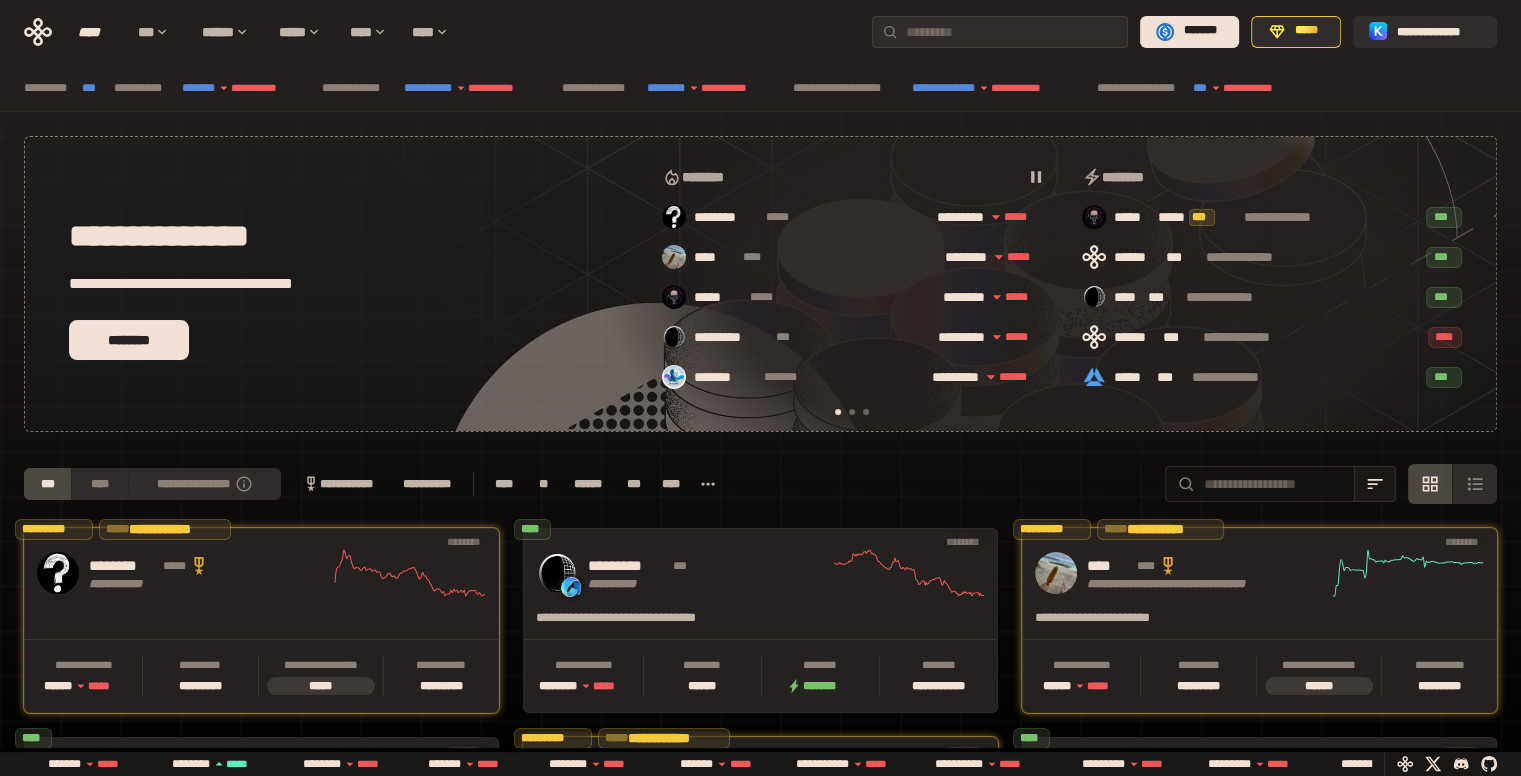 click at bounding box center (1274, 484) 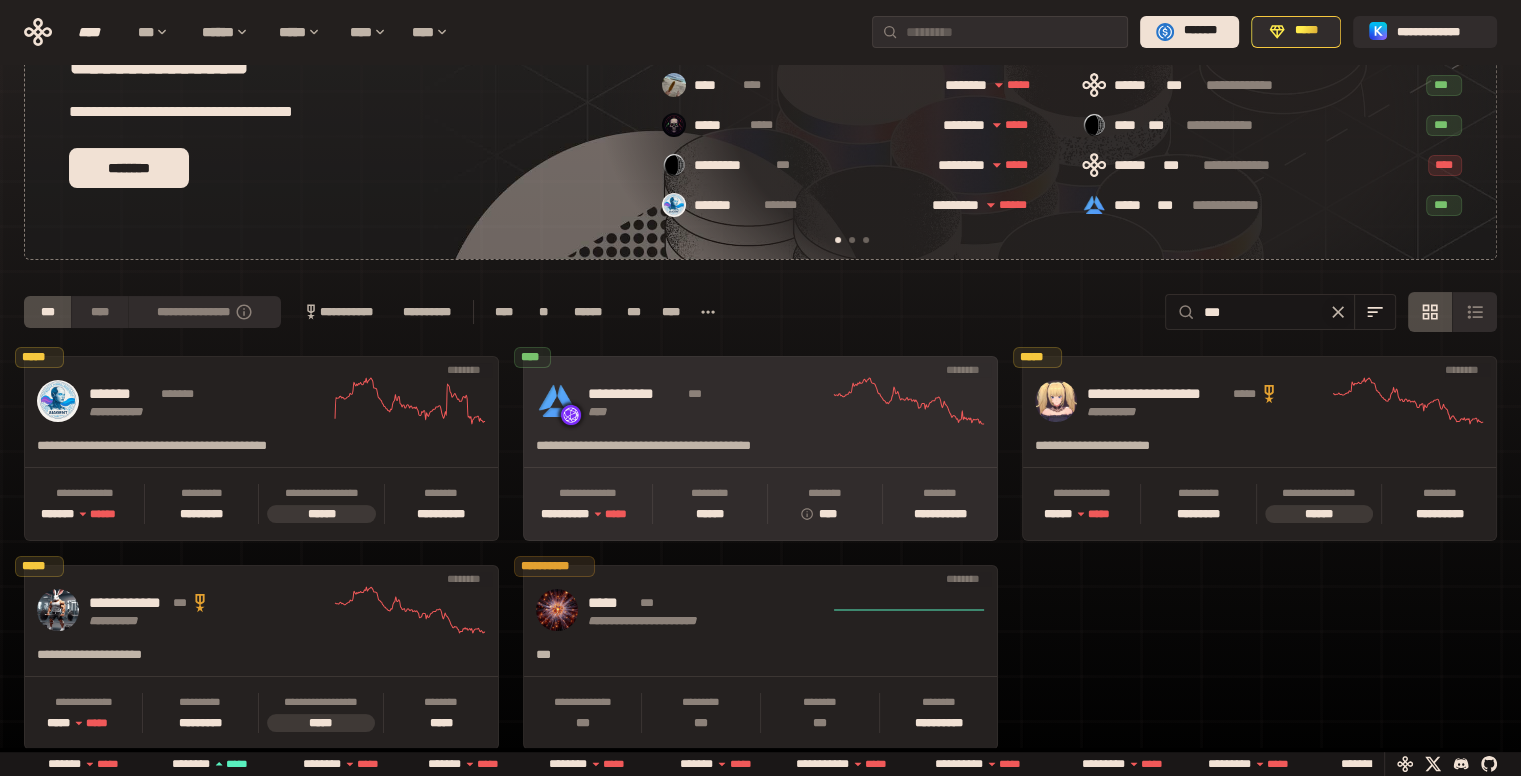 scroll, scrollTop: 188, scrollLeft: 0, axis: vertical 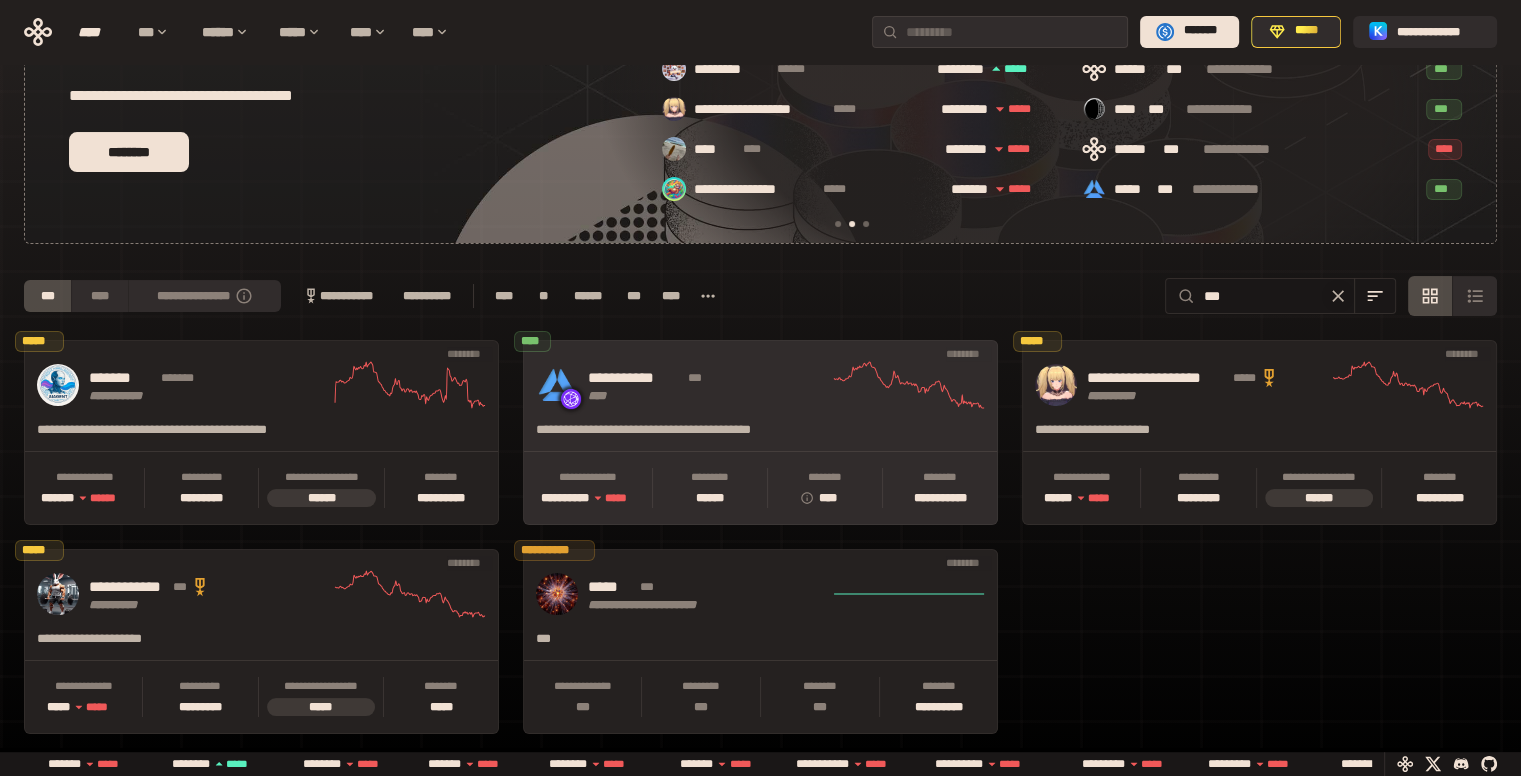 type on "***" 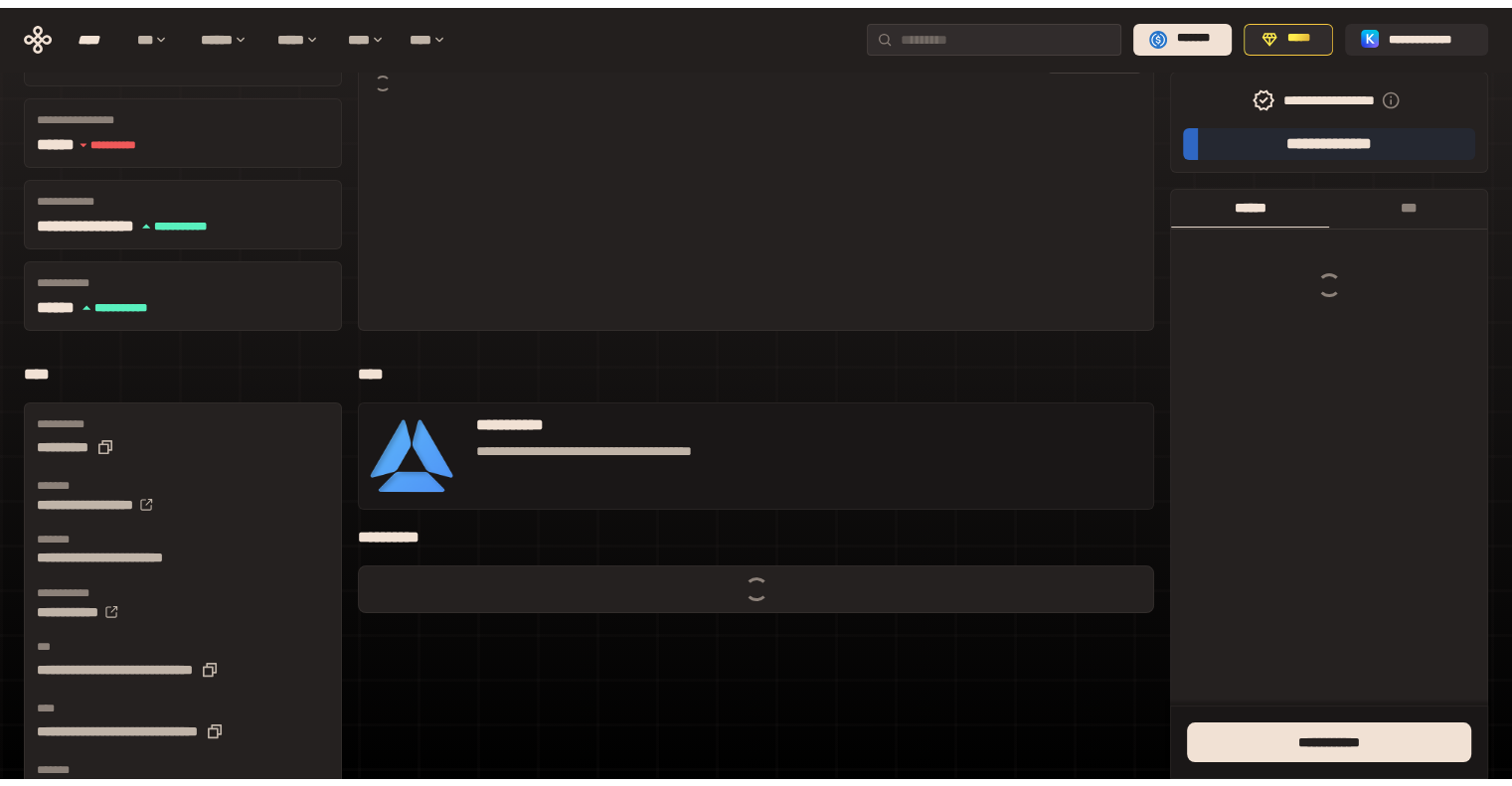 scroll, scrollTop: 0, scrollLeft: 0, axis: both 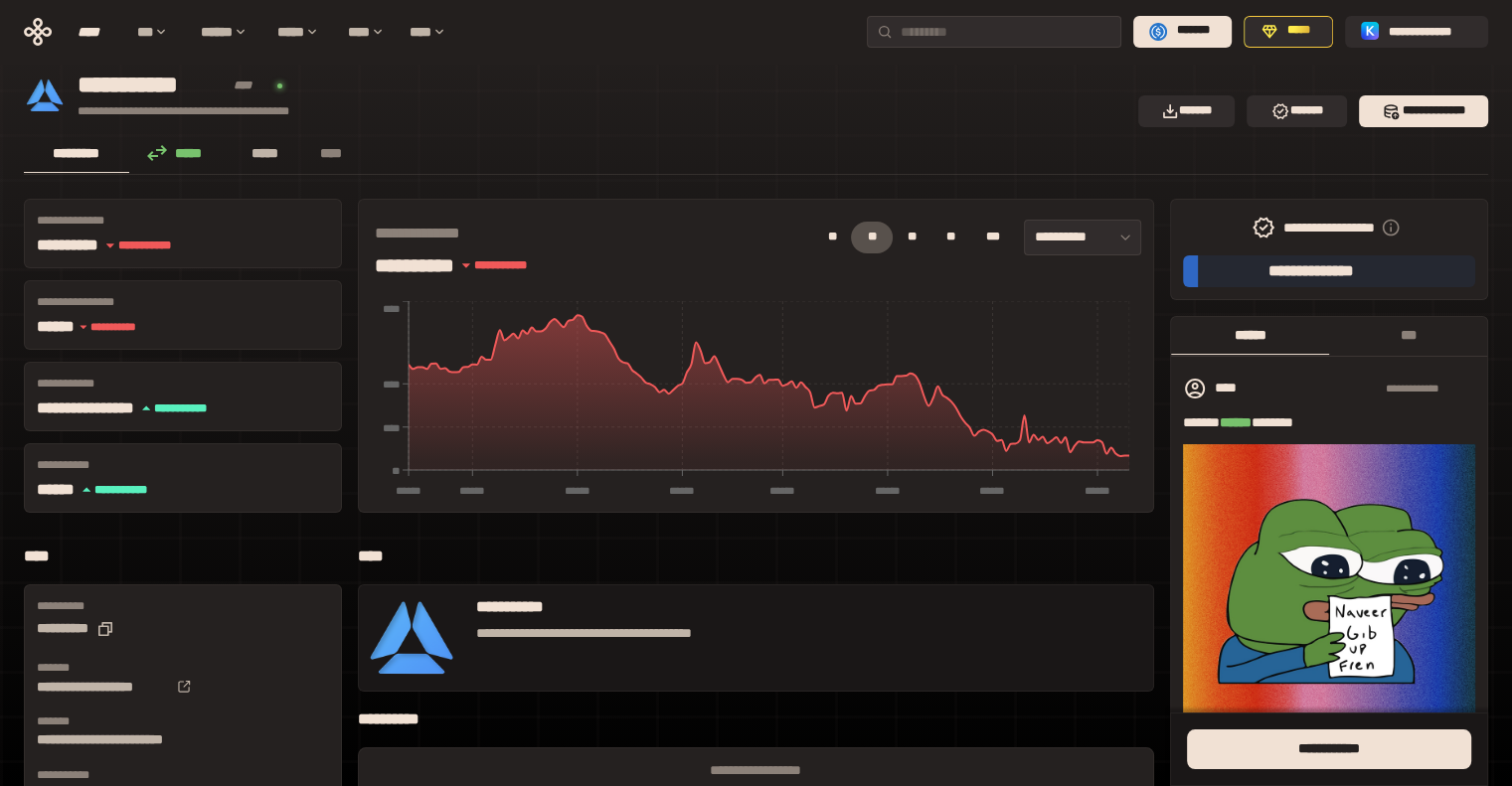 click on "*****" at bounding box center (265, 153) 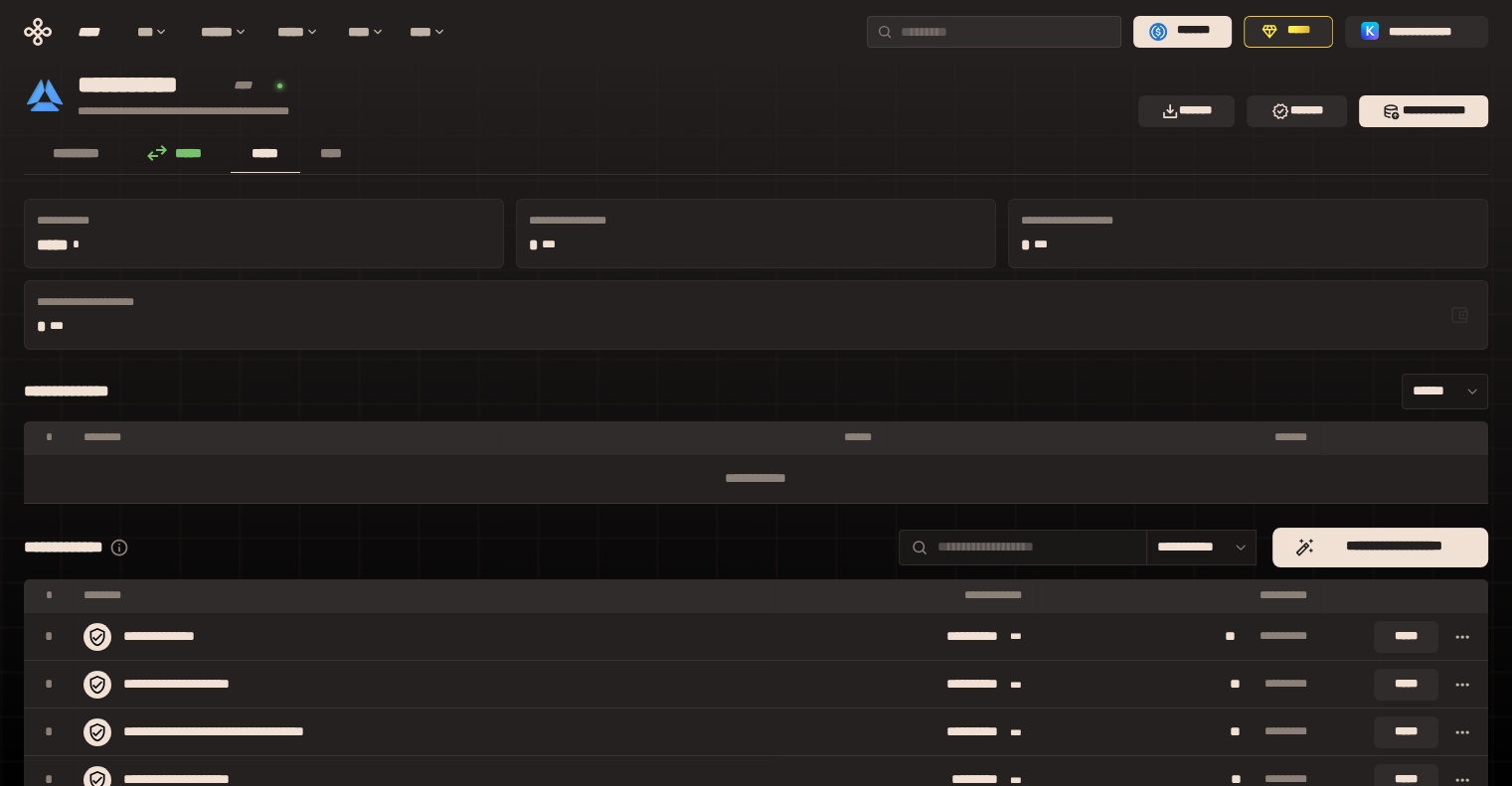 scroll, scrollTop: 0, scrollLeft: 0, axis: both 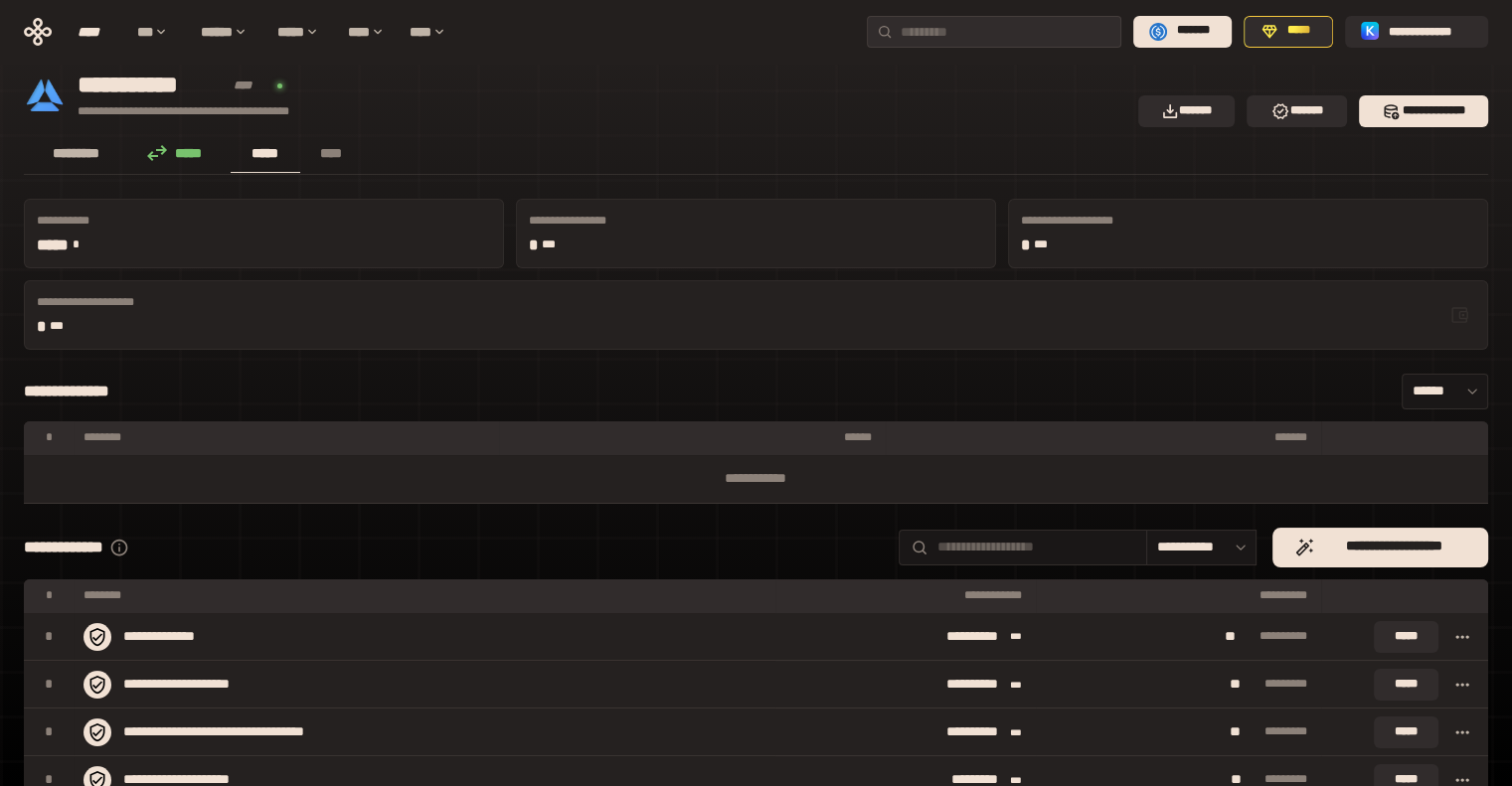 click on "*********" at bounding box center [77, 153] 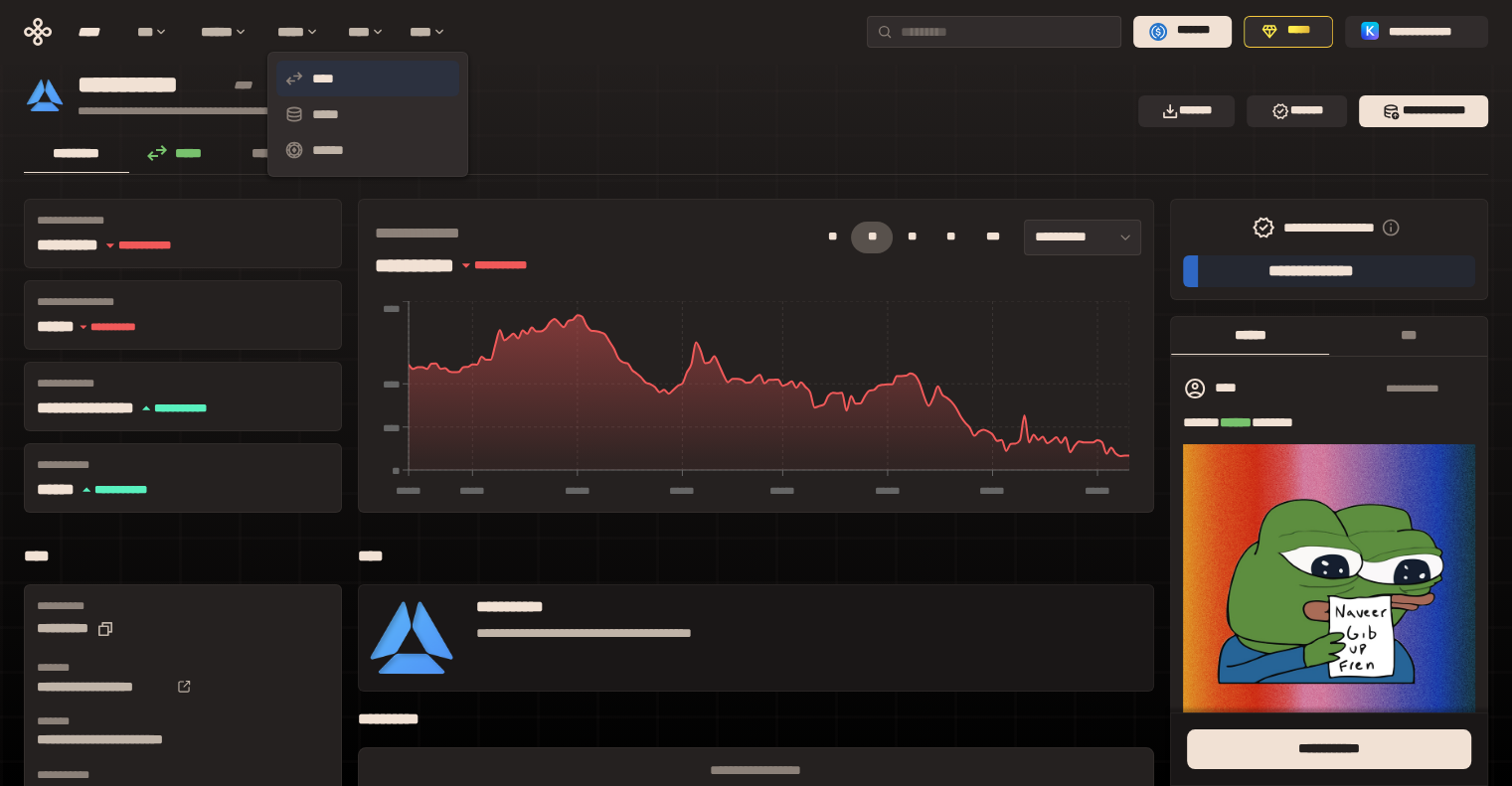 click on "****" at bounding box center (368, 79) 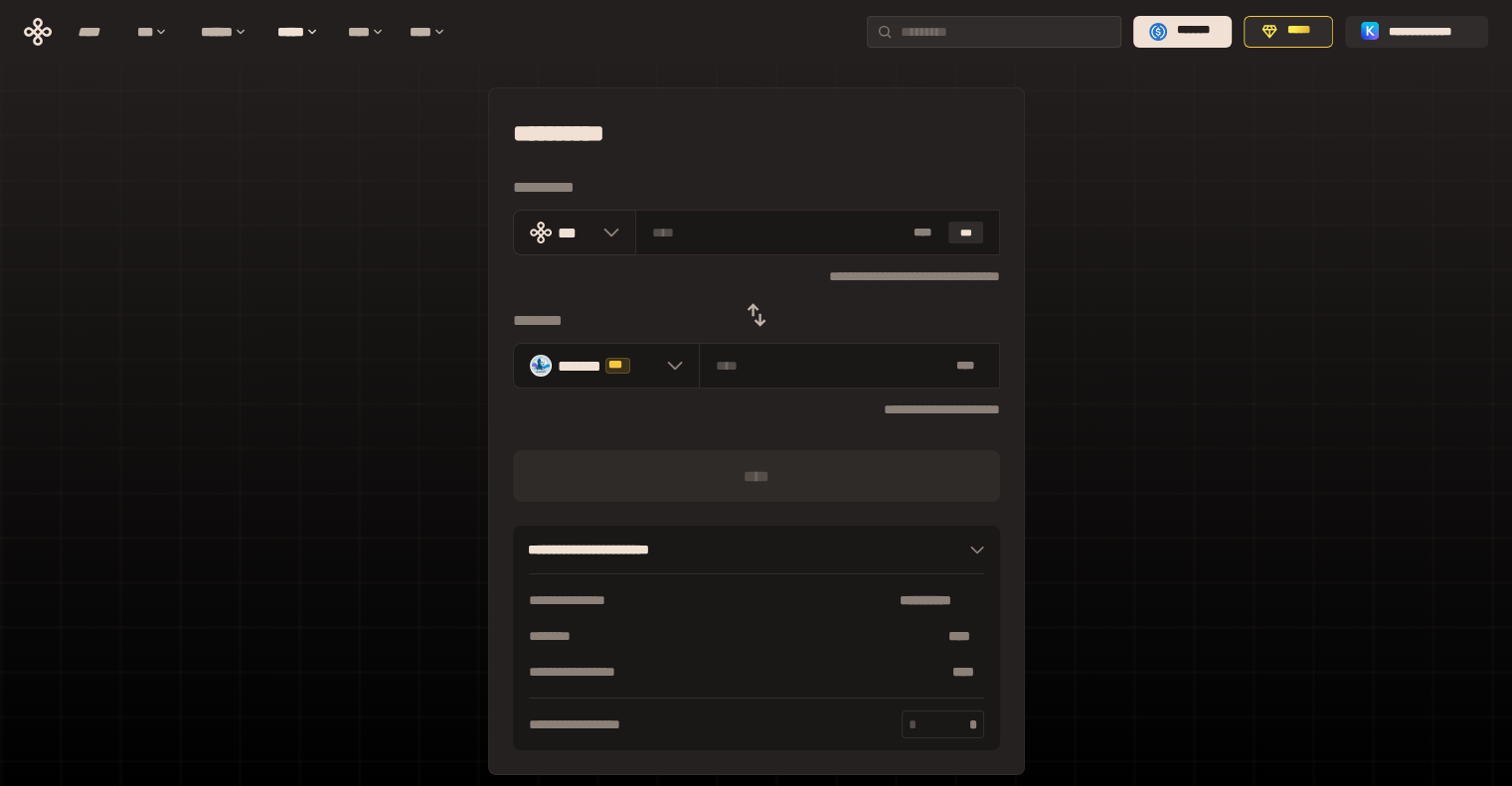 click 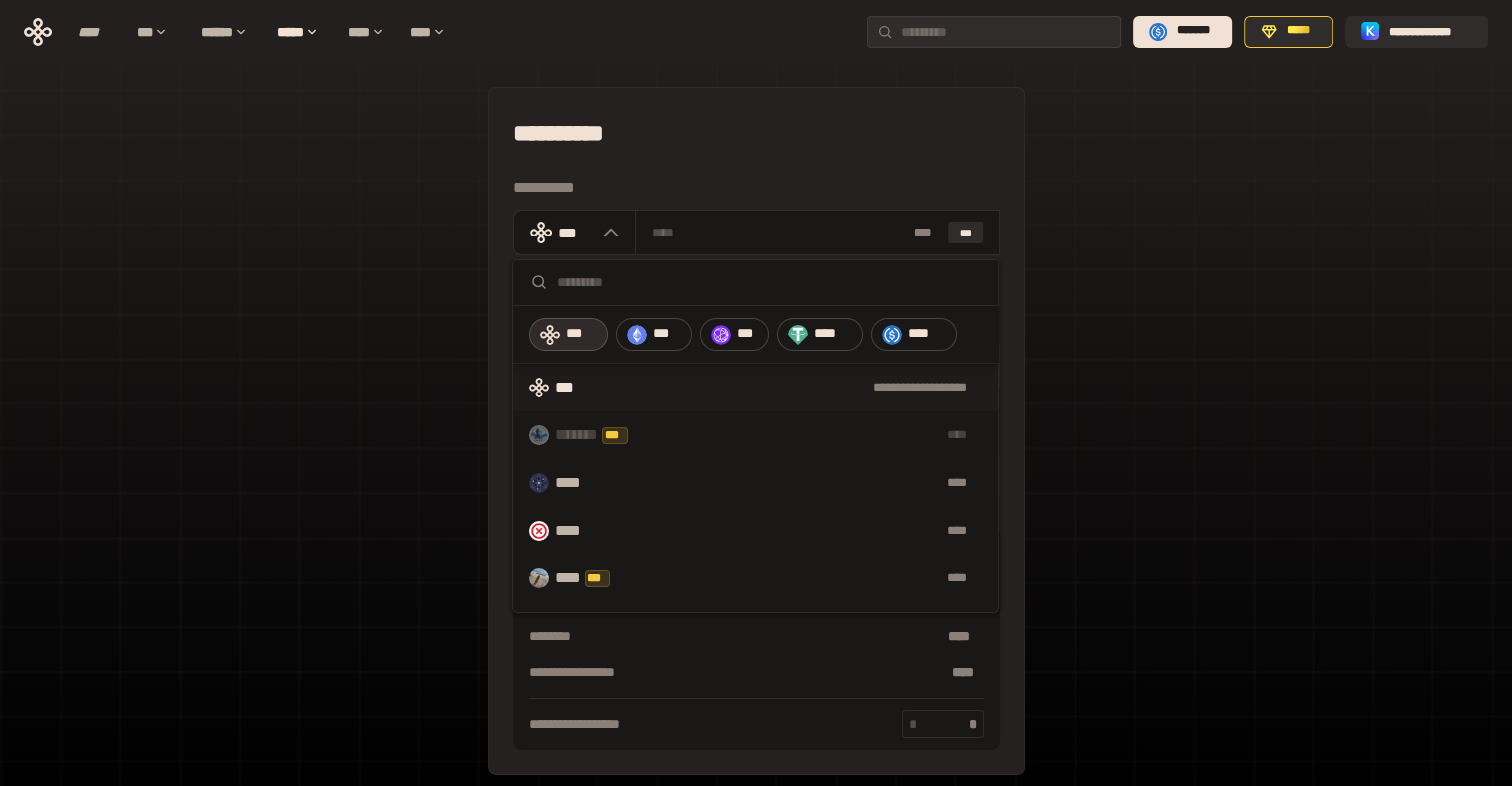 click at bounding box center [769, 282] 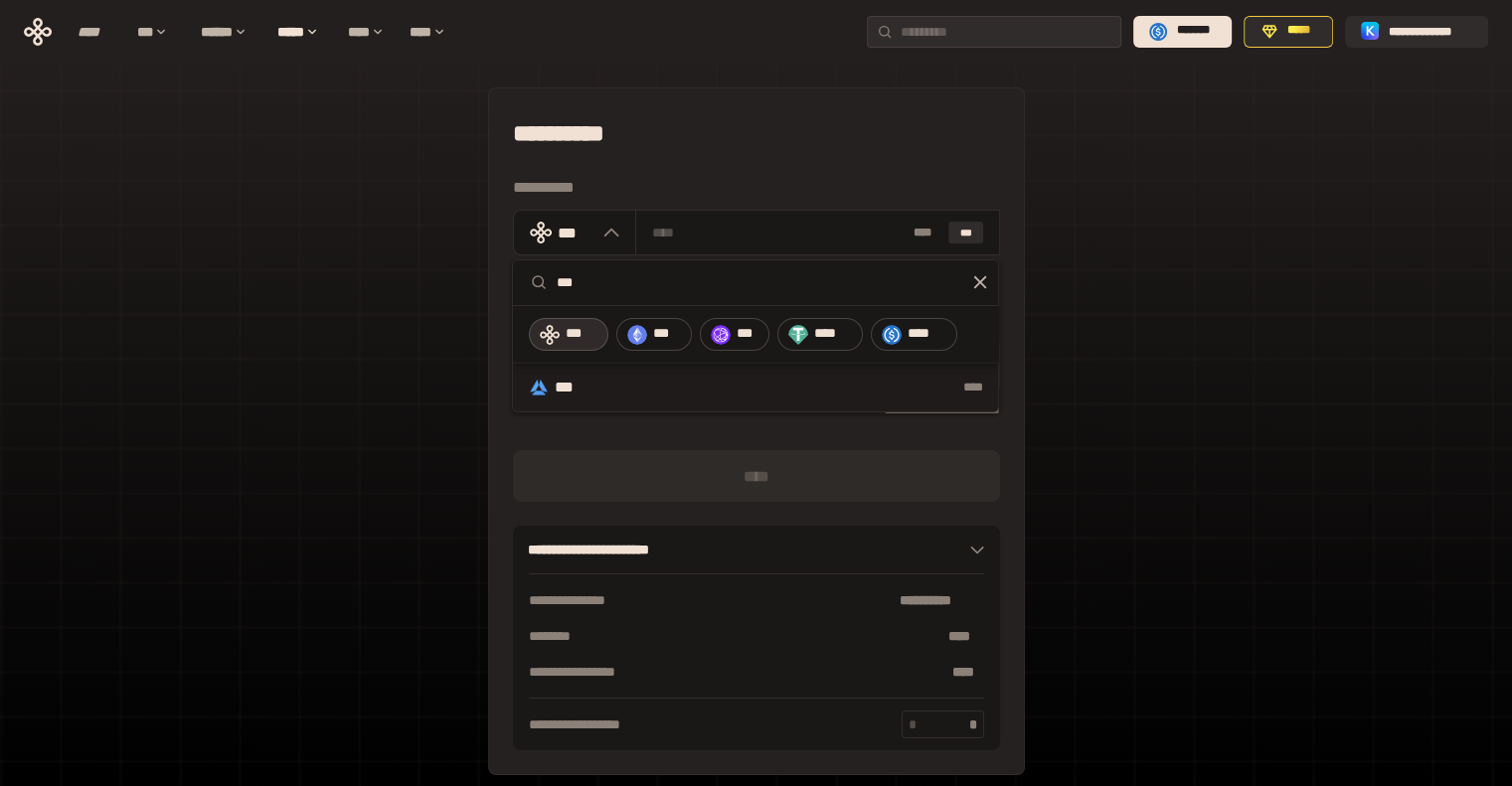 type on "***" 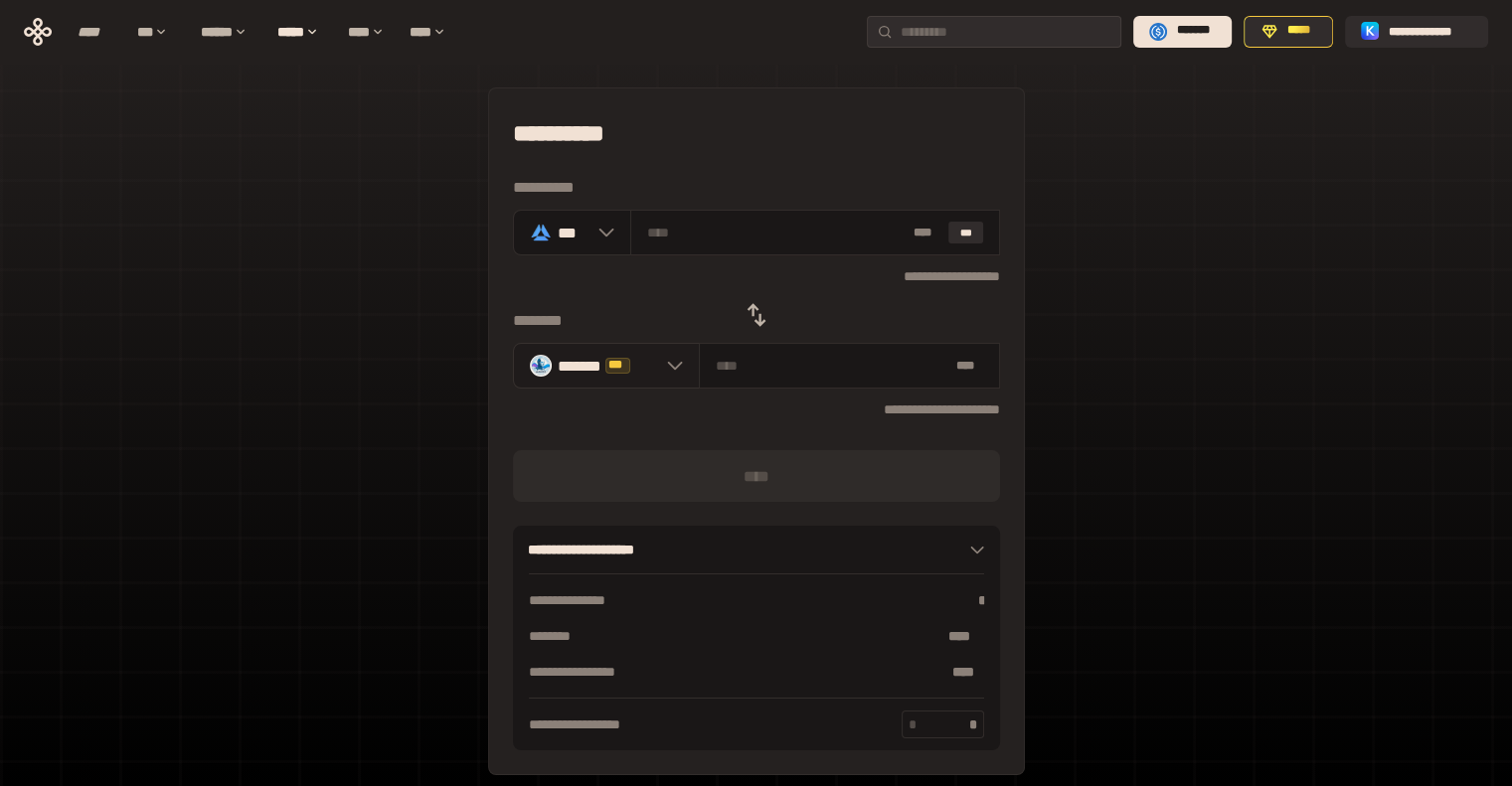click 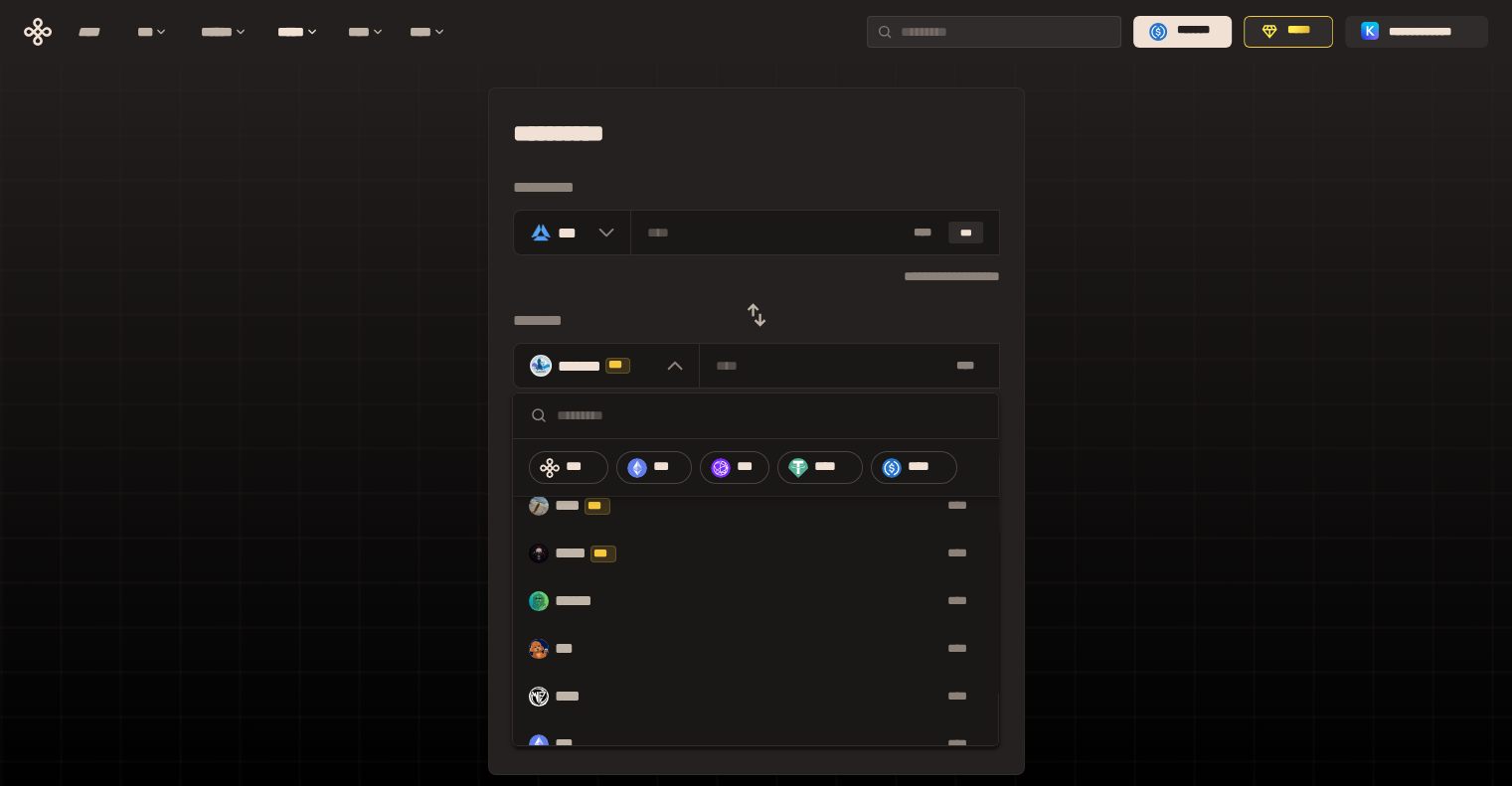 scroll, scrollTop: 0, scrollLeft: 0, axis: both 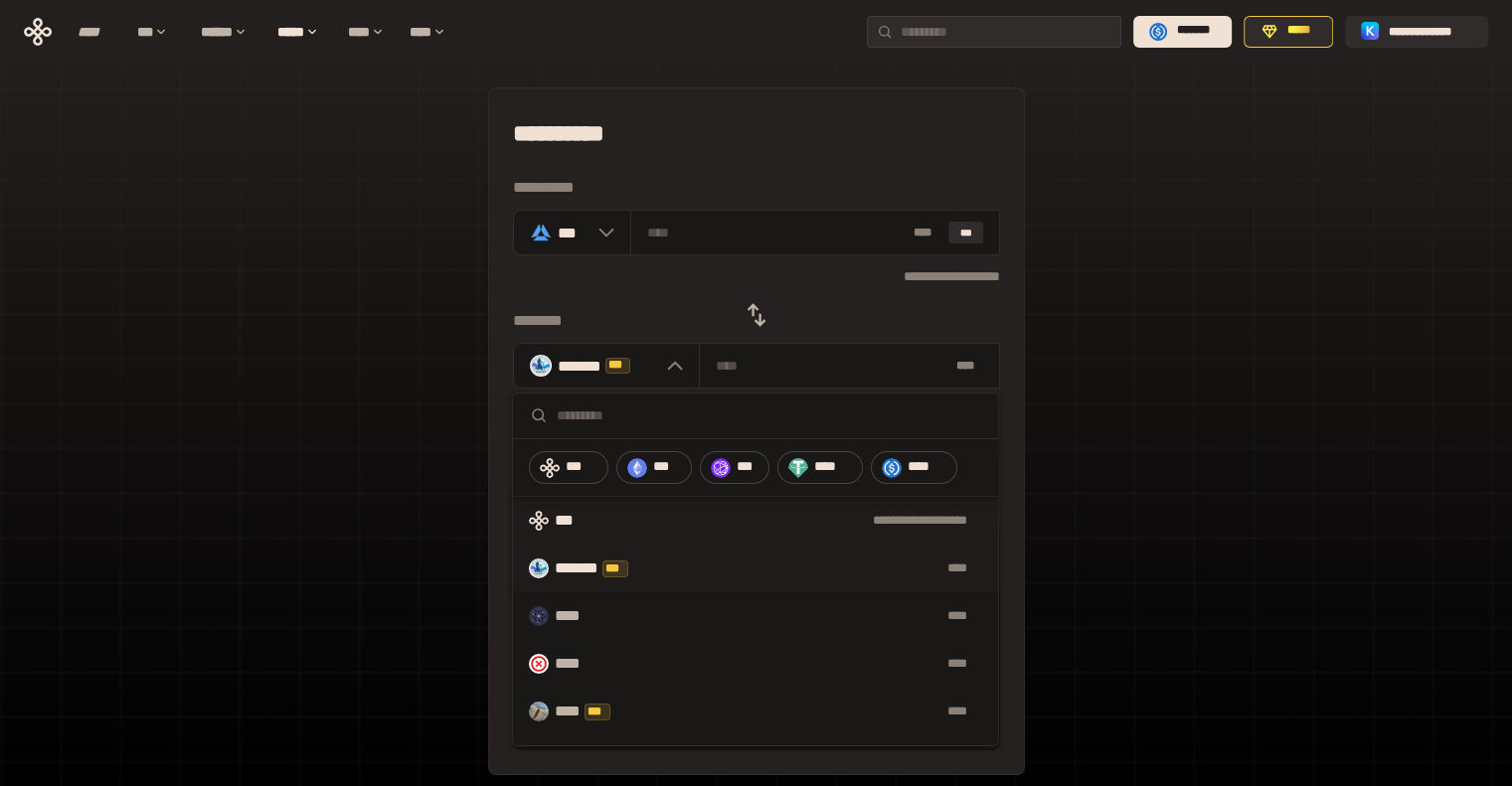 click on "**********" at bounding box center (756, 521) 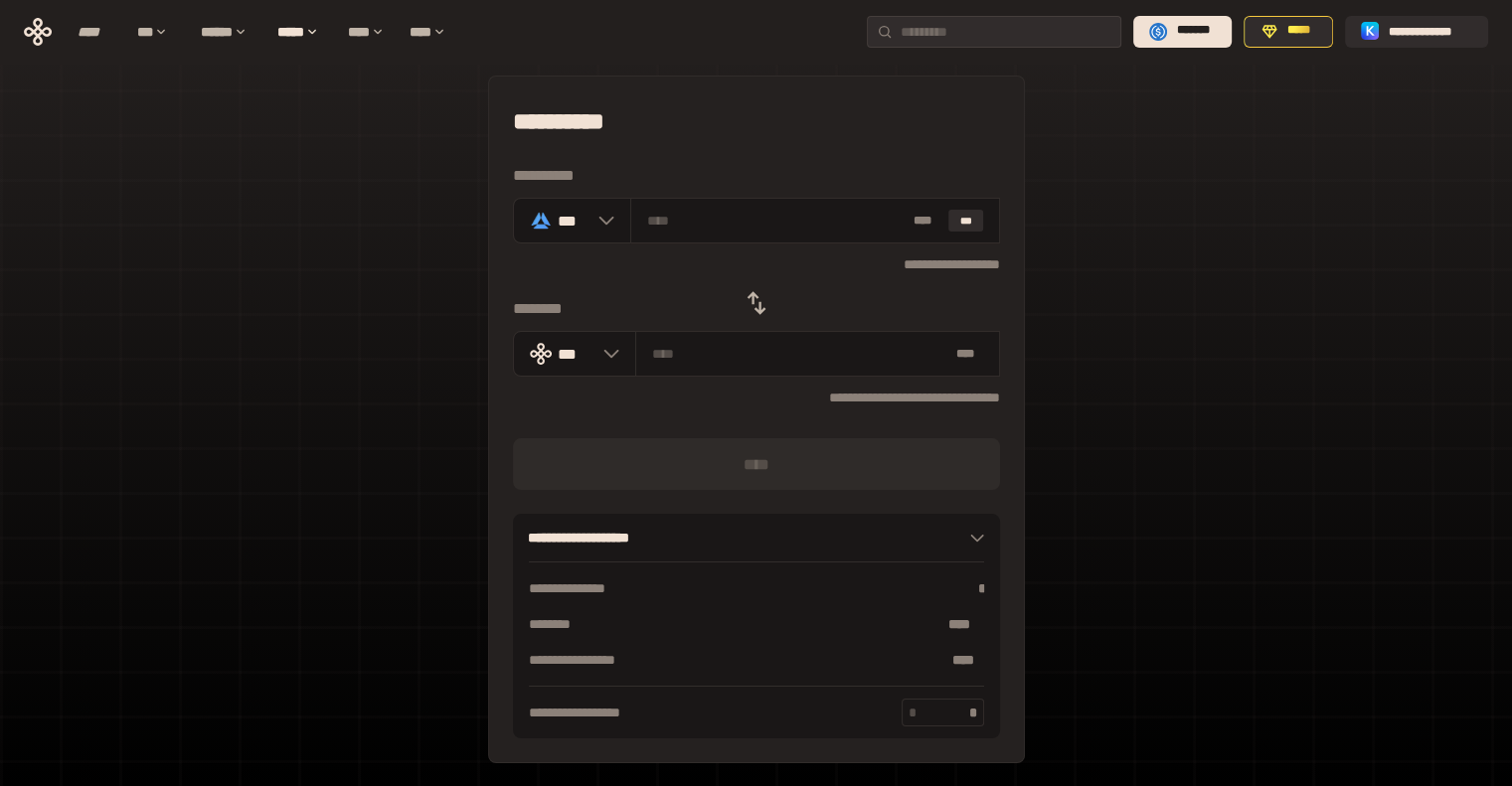 scroll, scrollTop: 0, scrollLeft: 0, axis: both 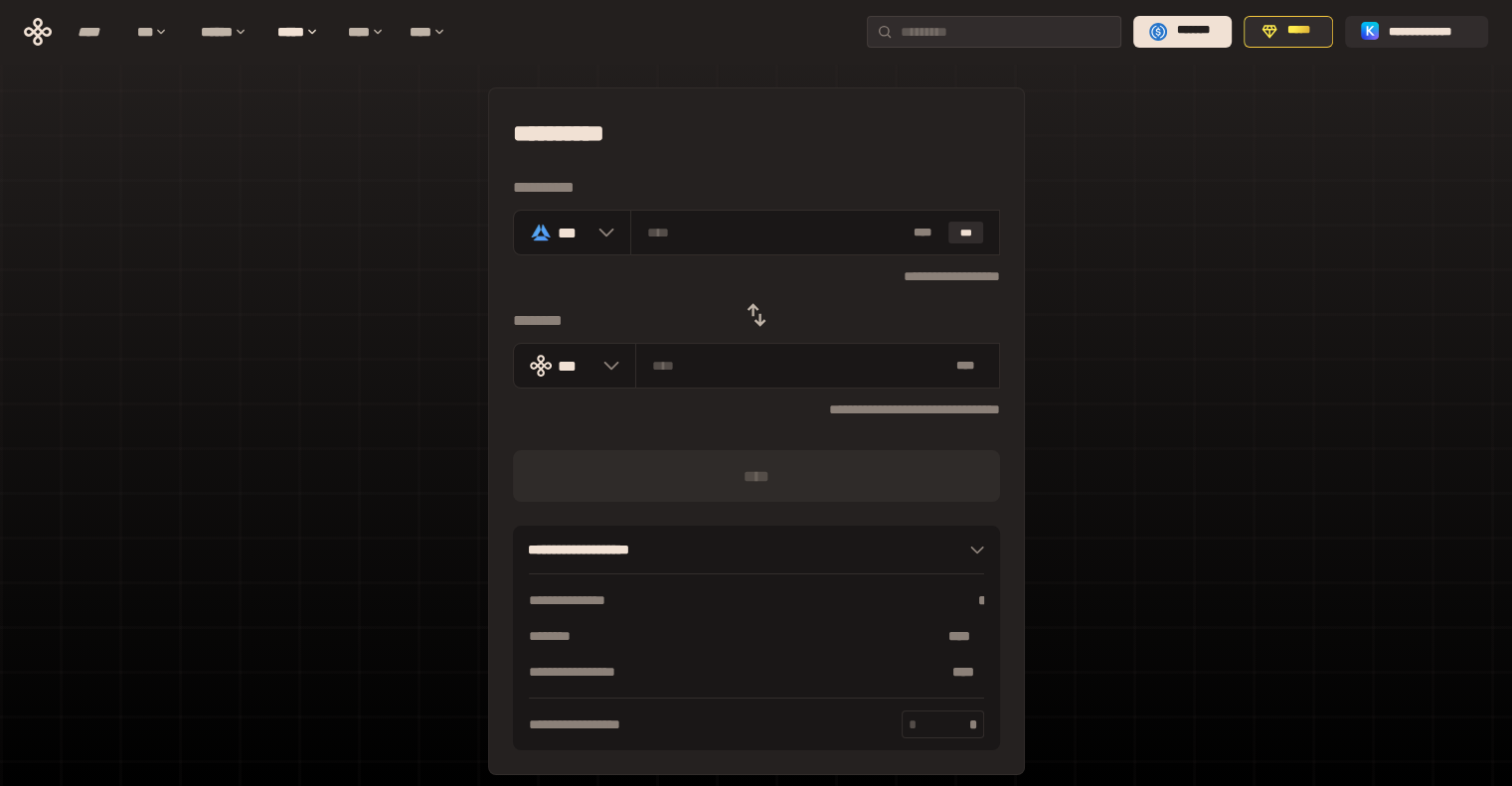 click on "**********" at bounding box center (756, 431) 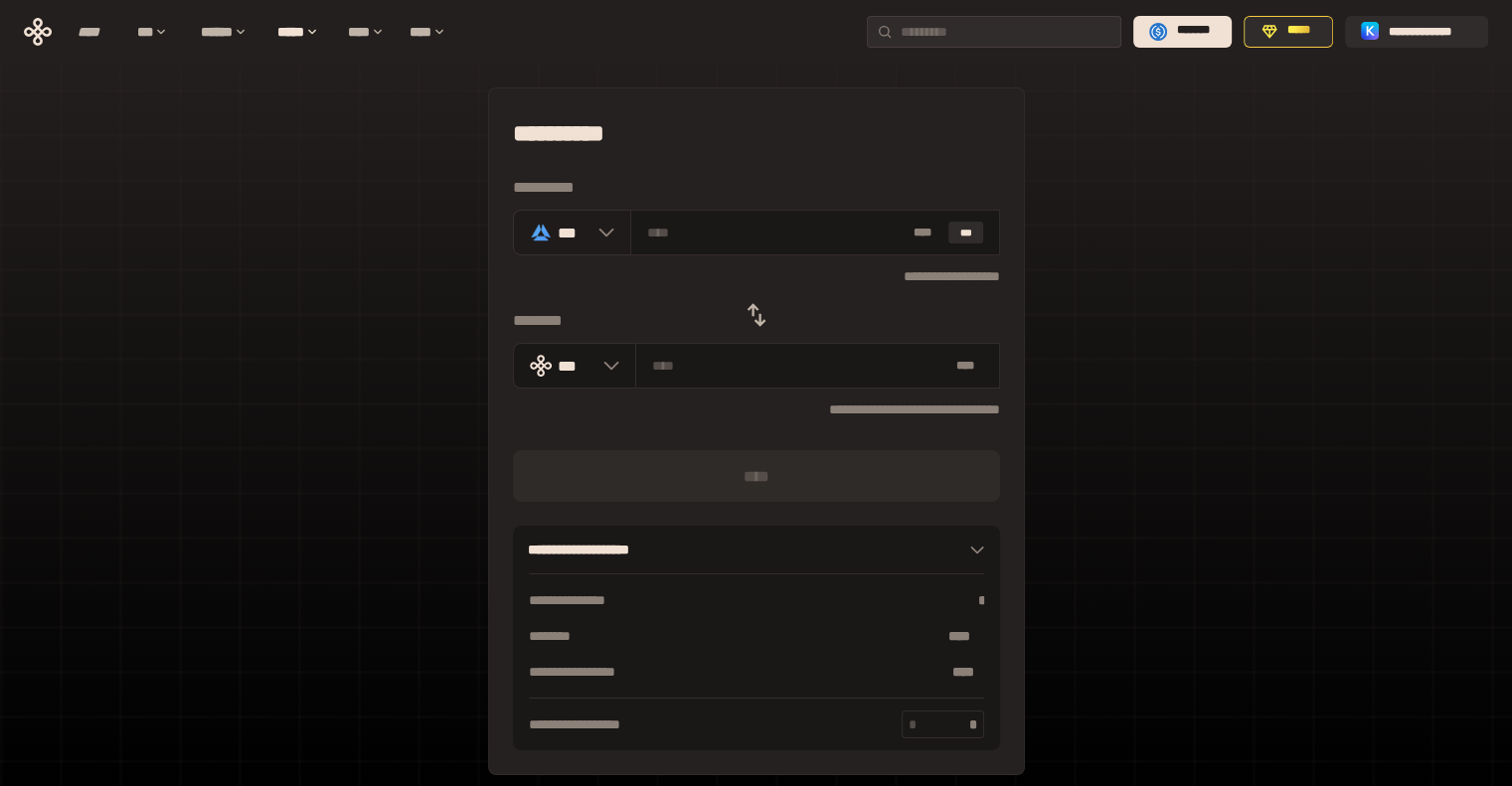 click 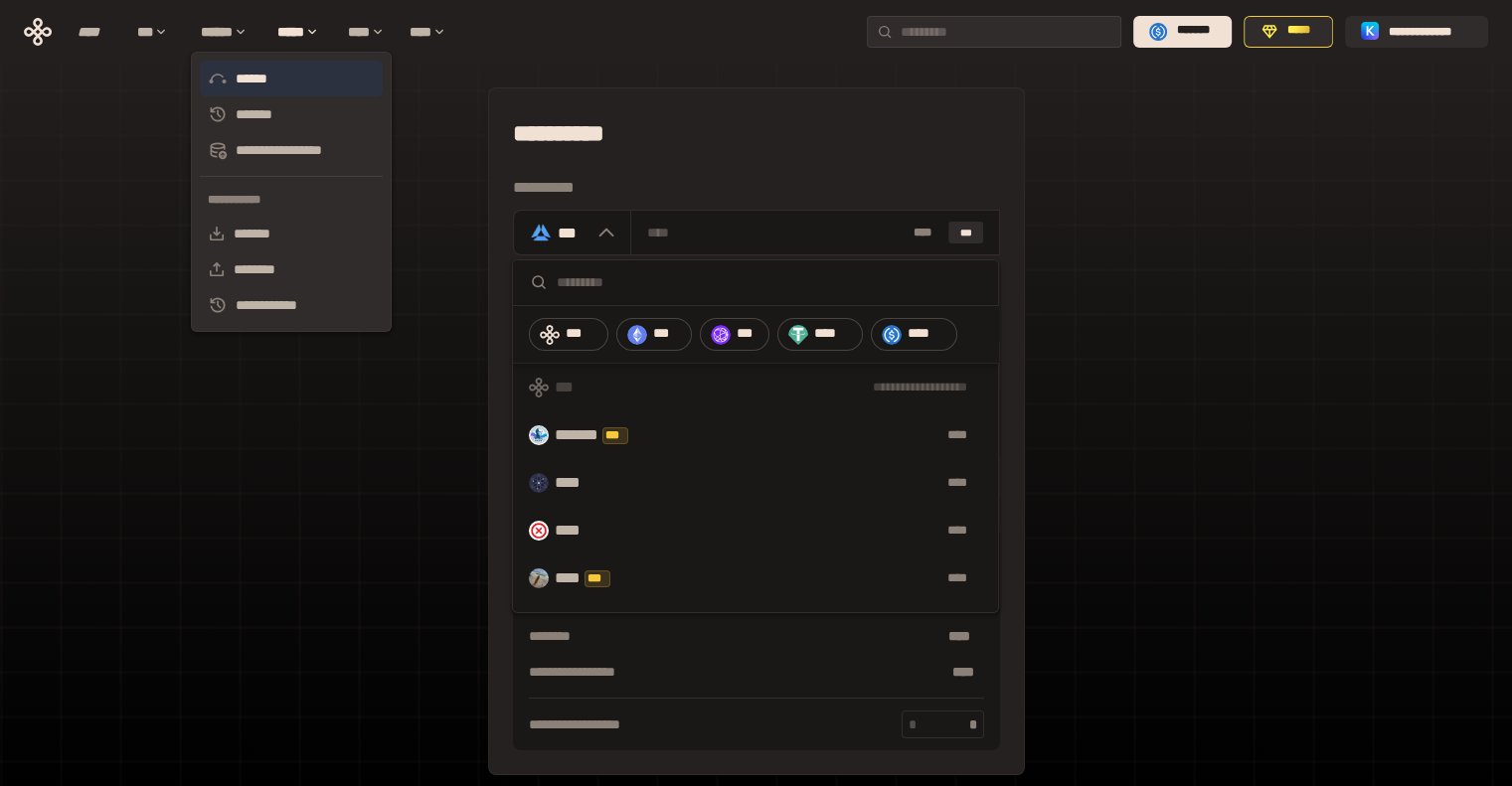 click on "******" at bounding box center (291, 79) 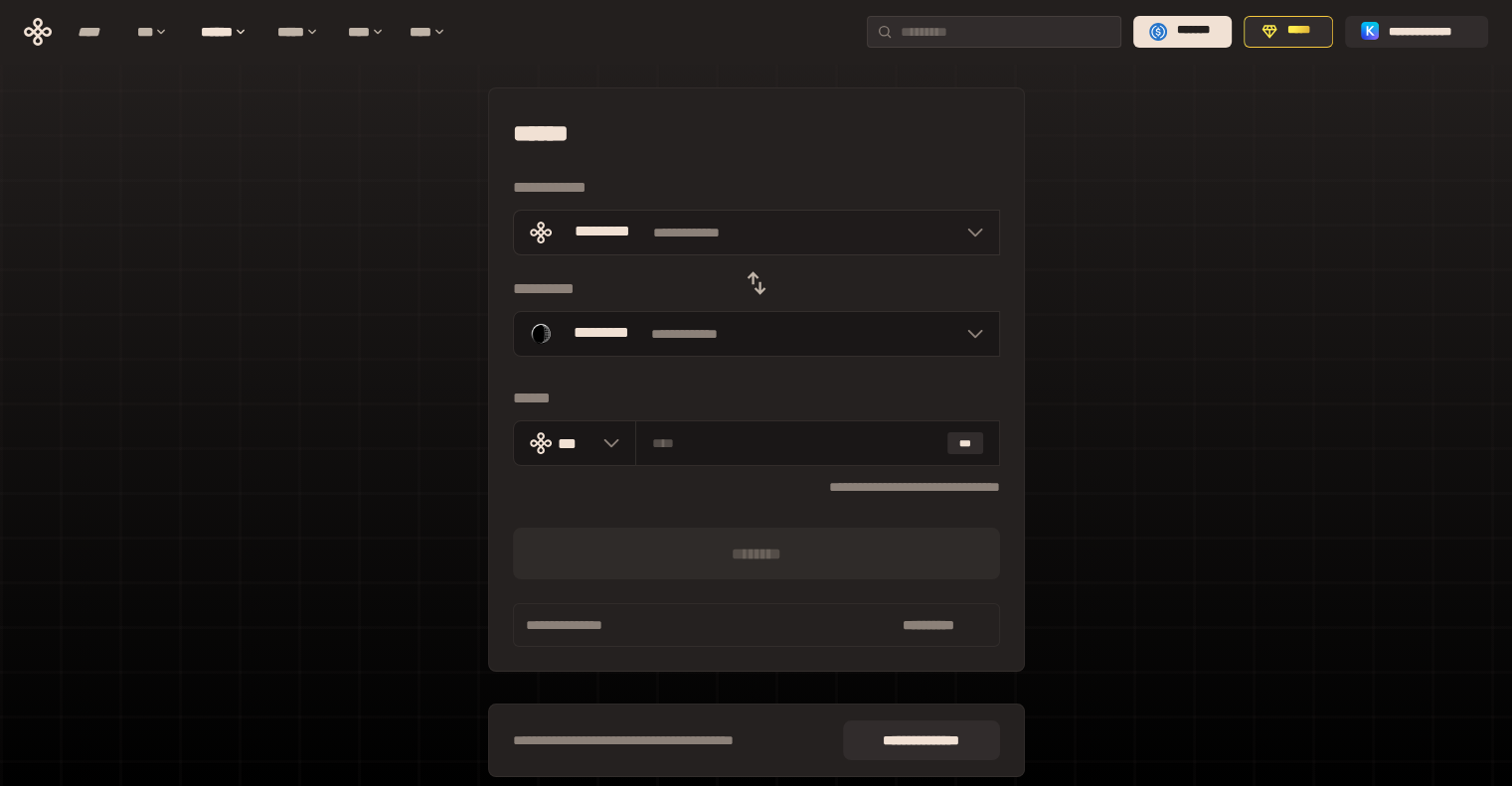 click on "**********" at bounding box center (756, 233) 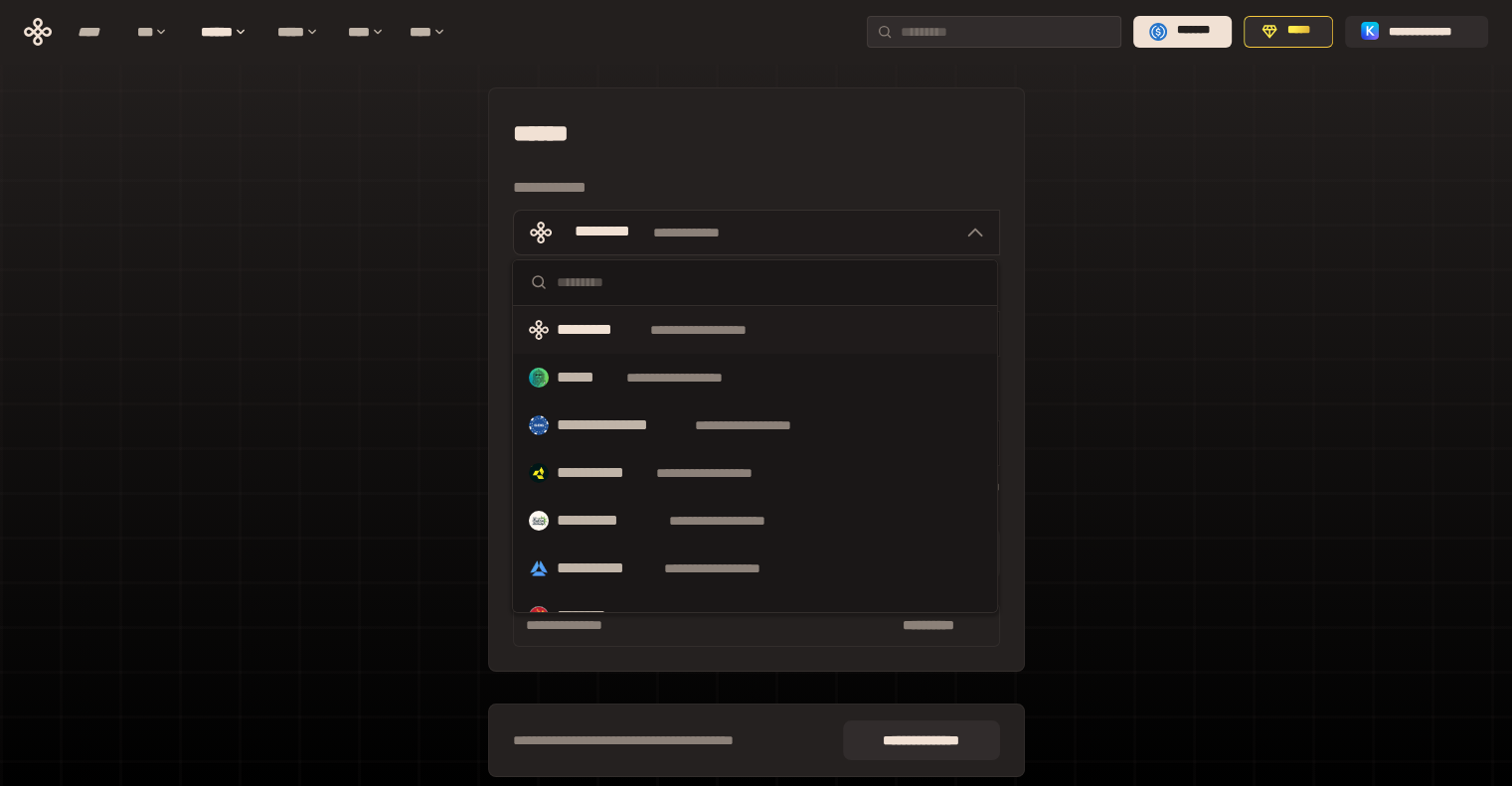 type 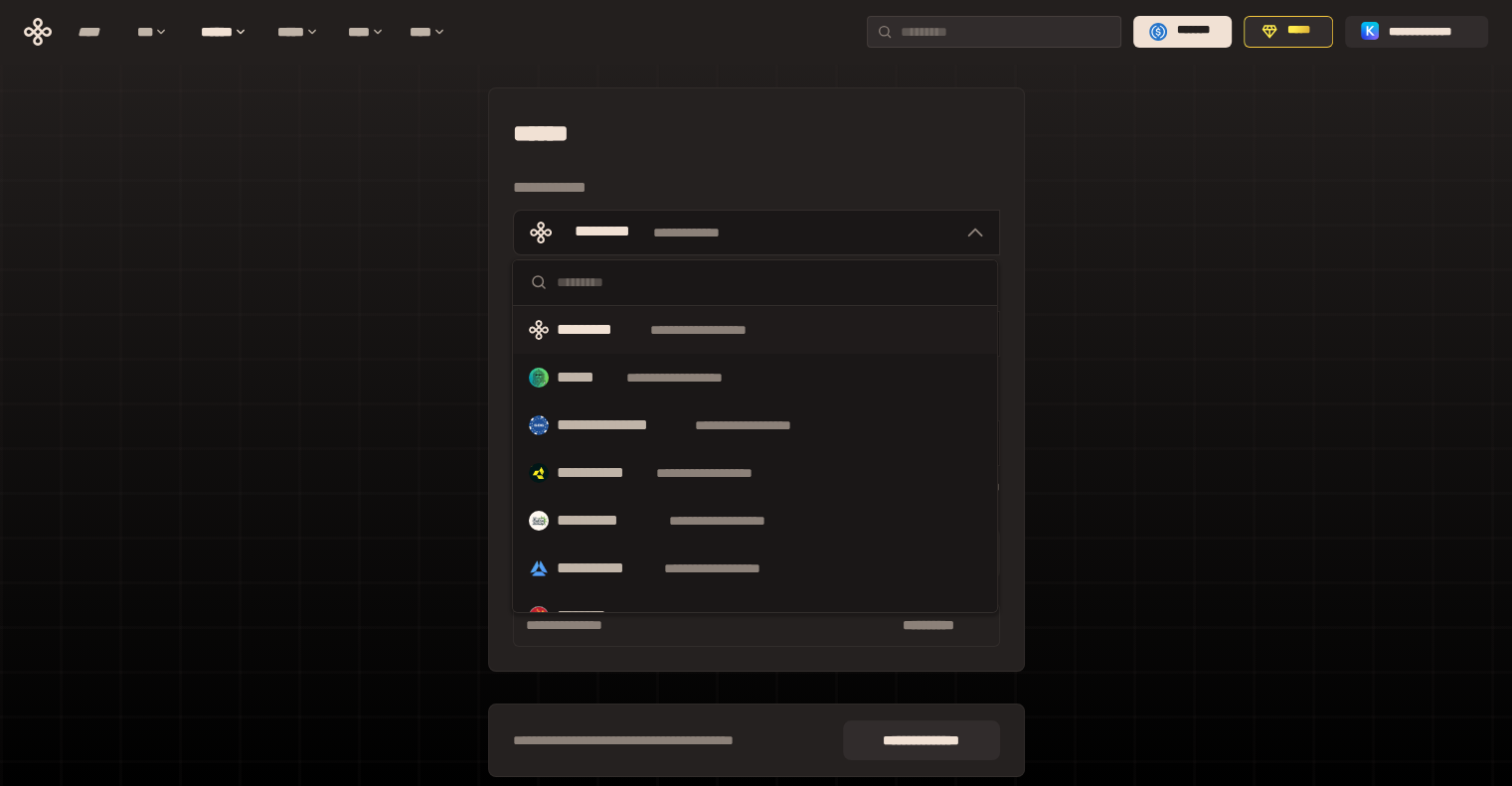 click at bounding box center (768, 282) 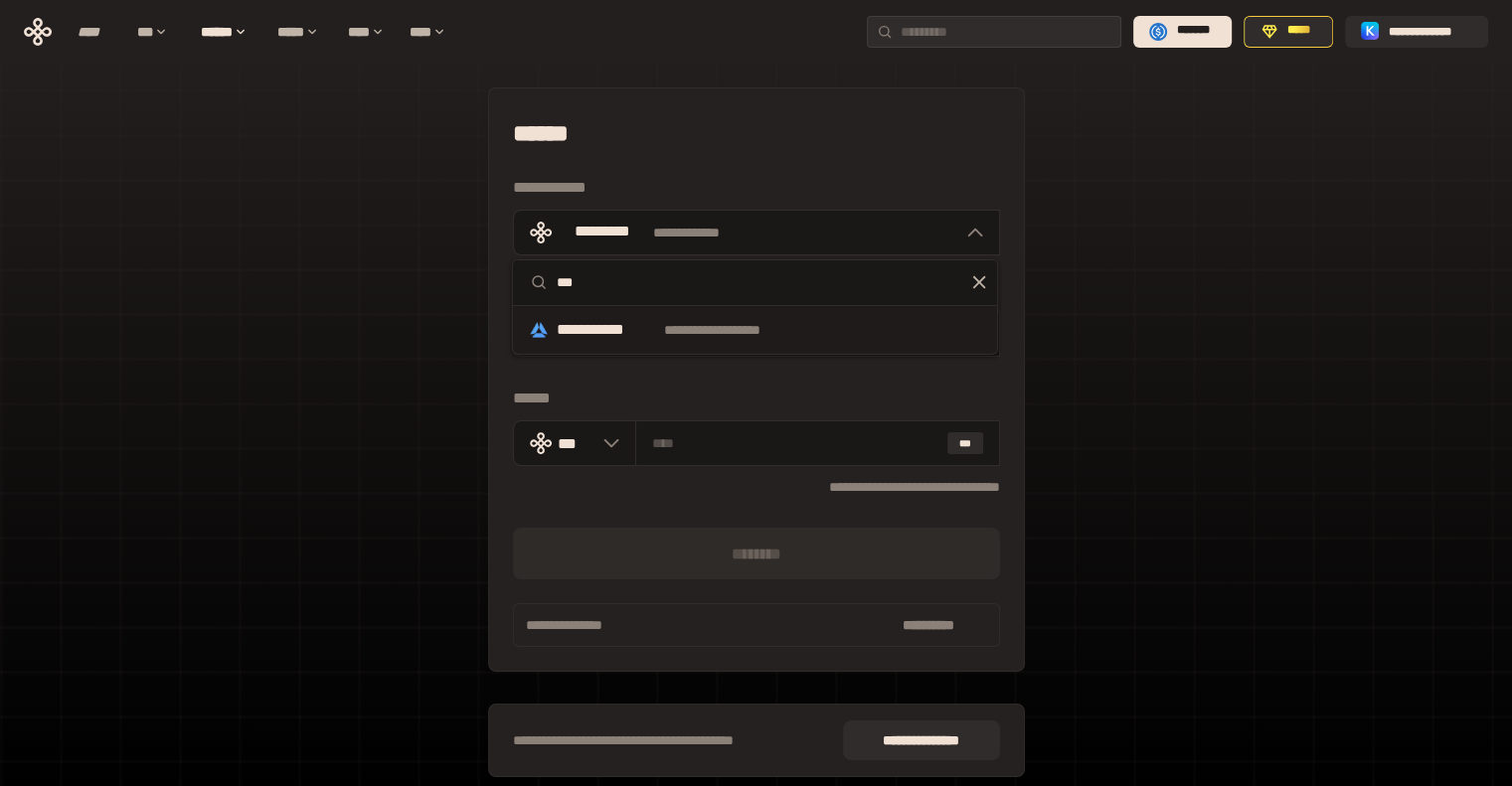 type on "***" 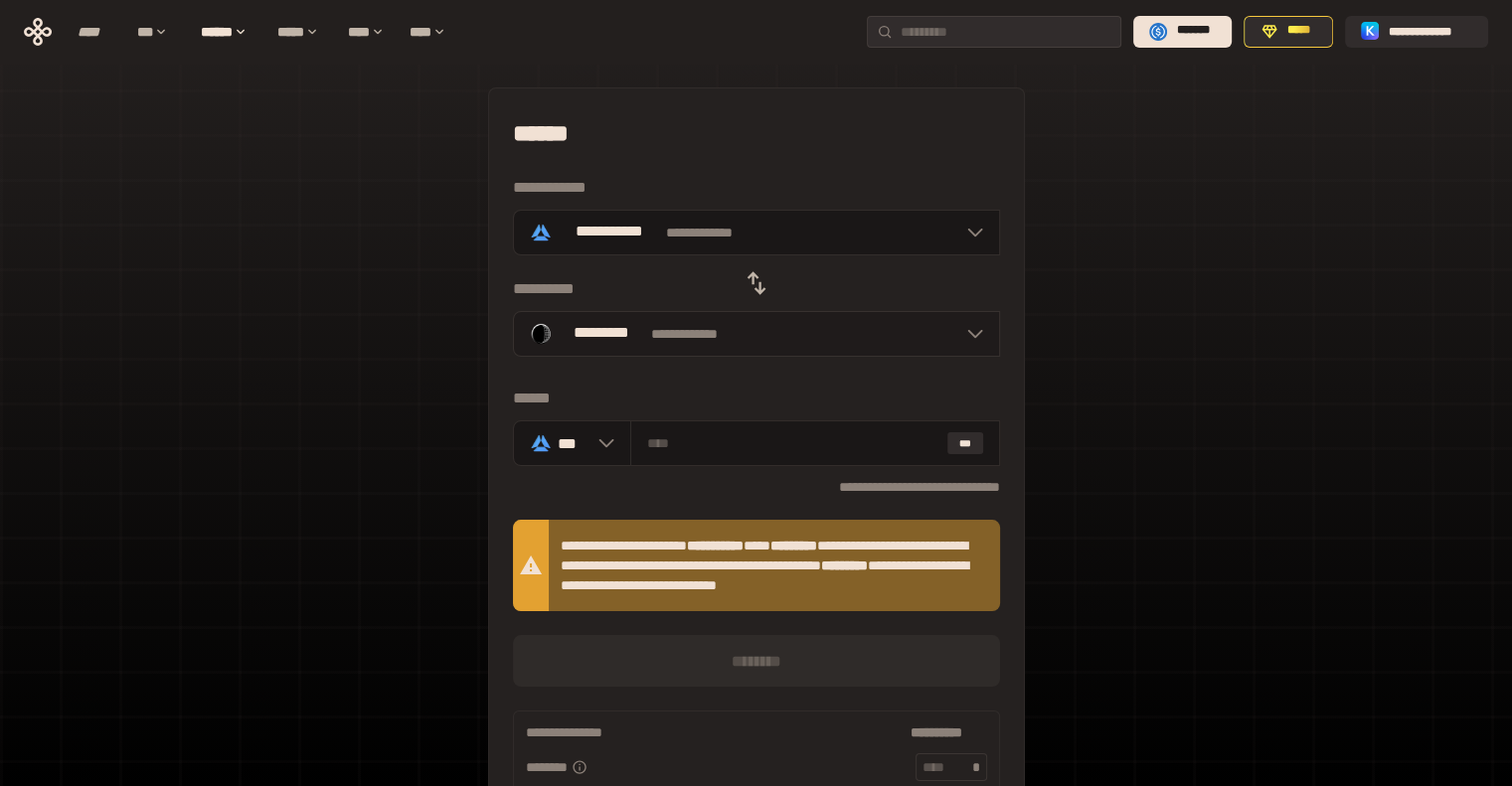 click on "**********" at bounding box center (756, 334) 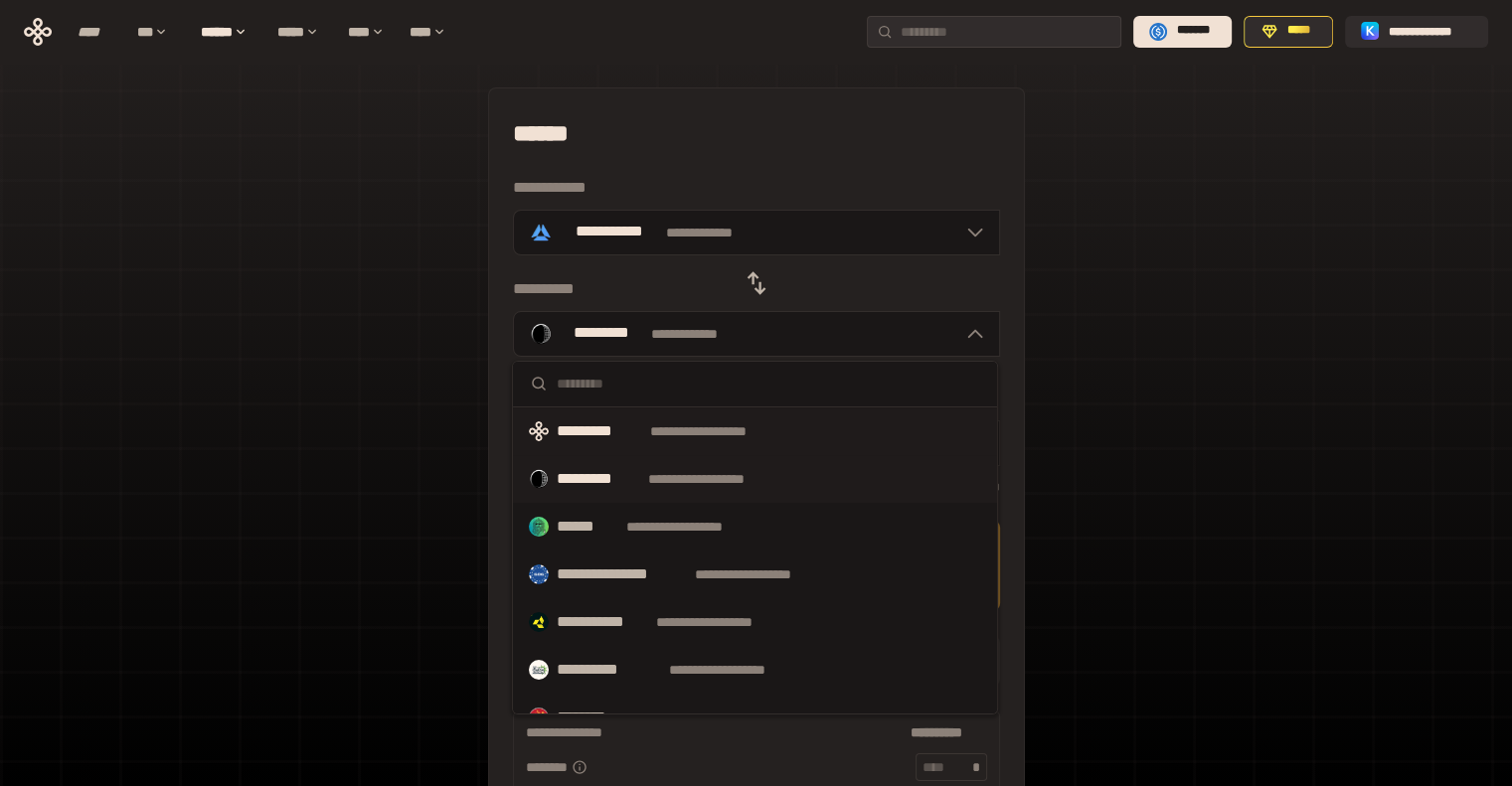 click on "*********" at bounding box center (599, 431) 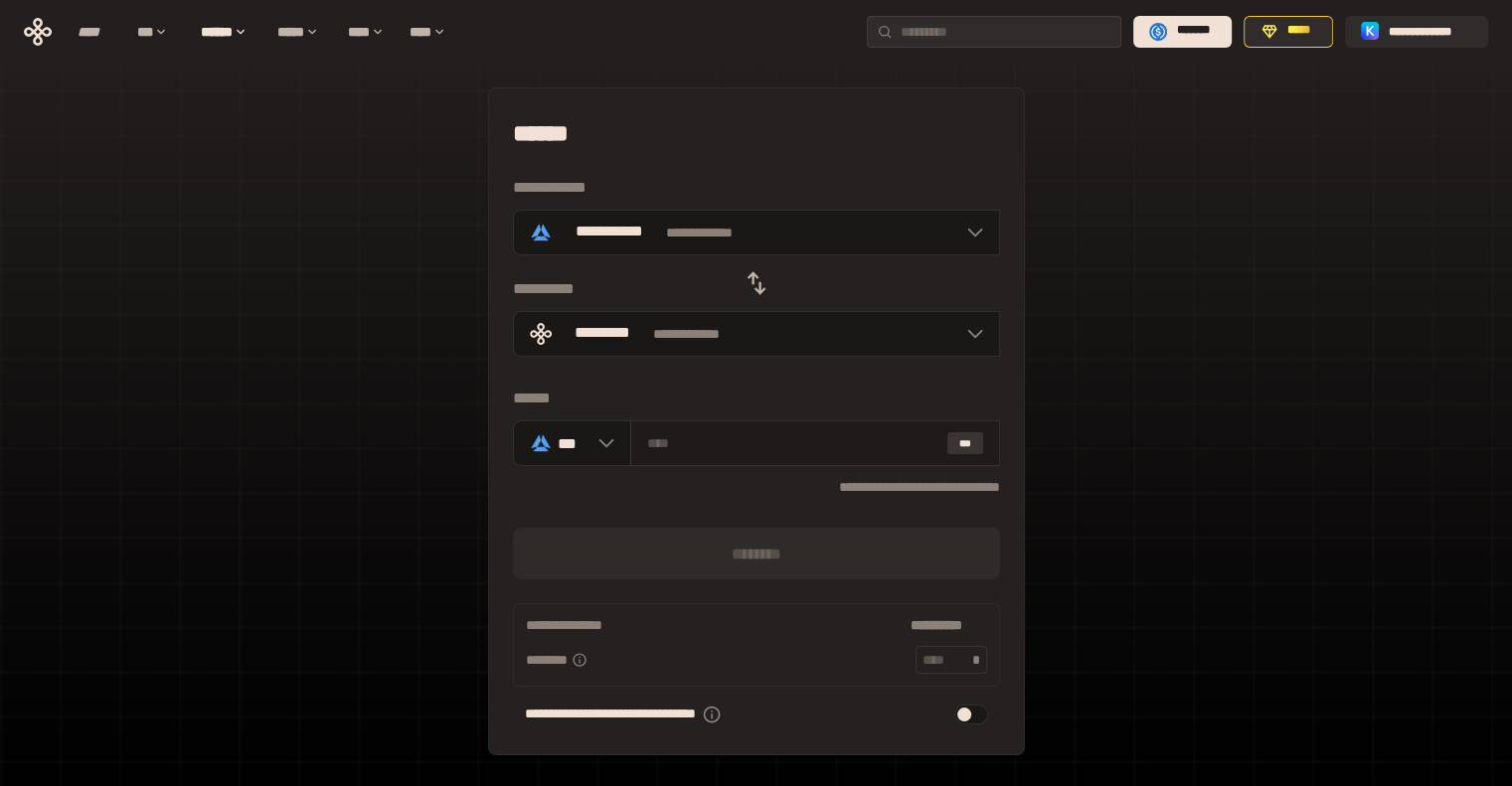 click on "***" at bounding box center (965, 443) 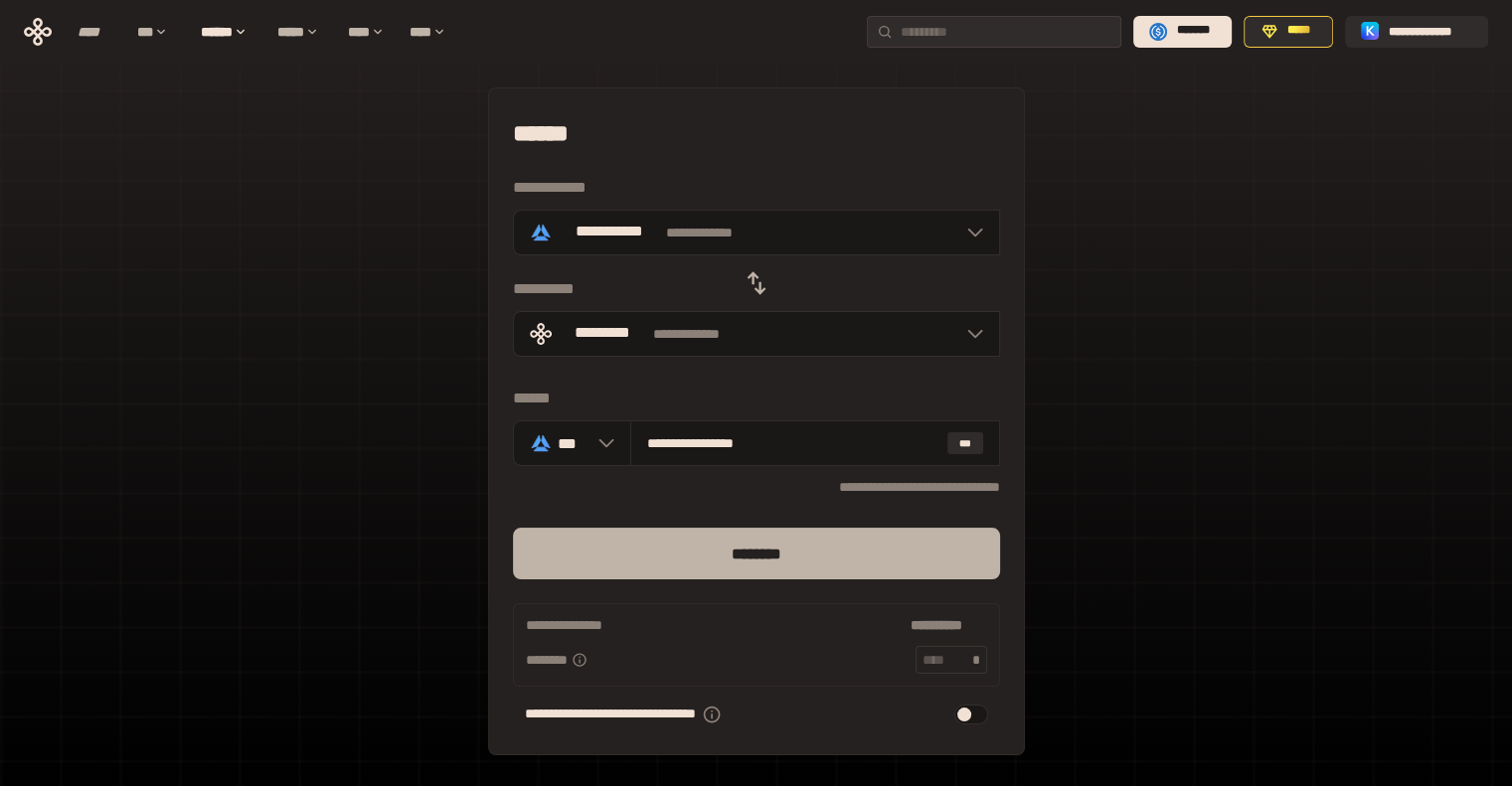 click on "********" at bounding box center [756, 553] 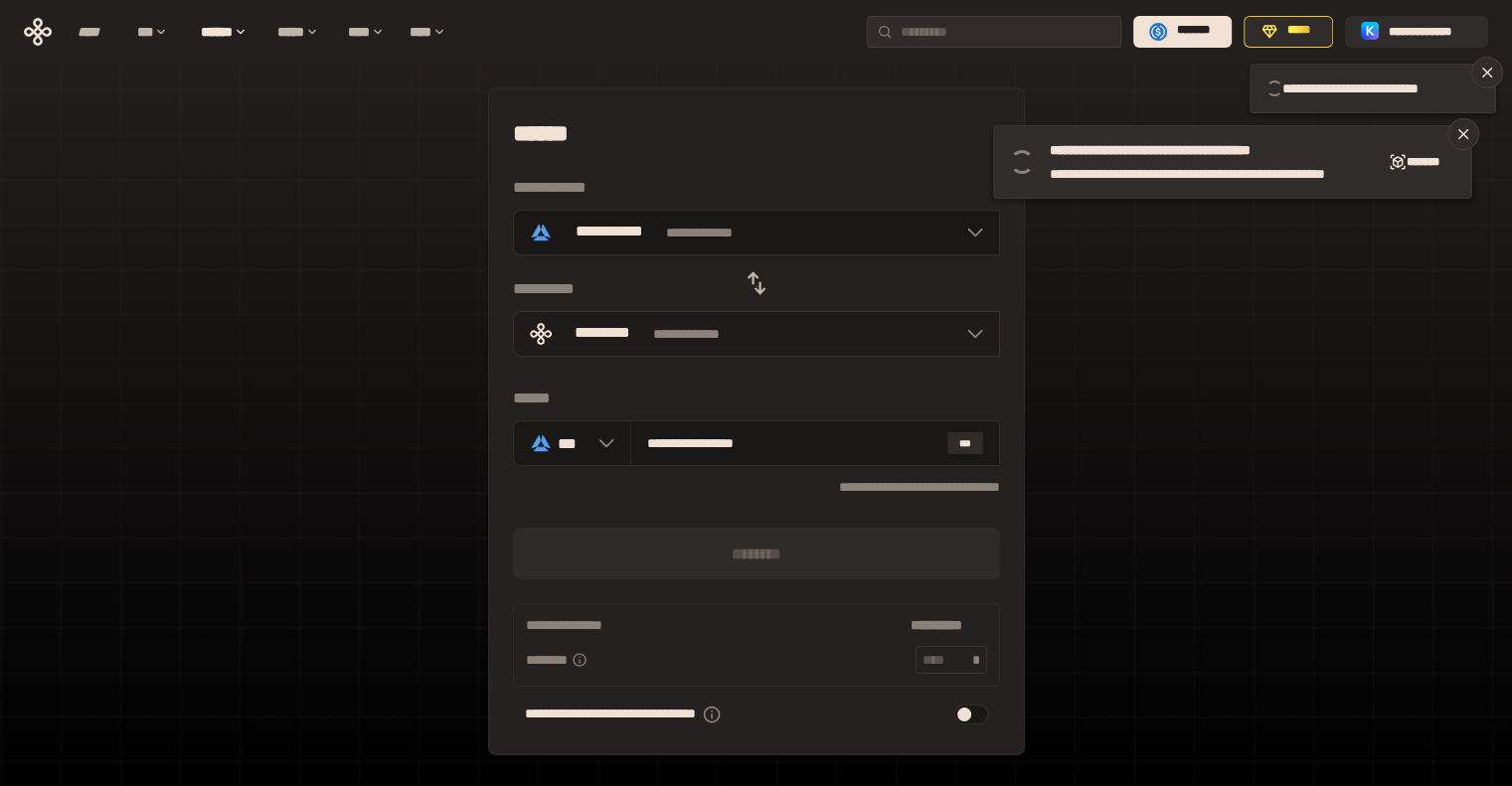 type 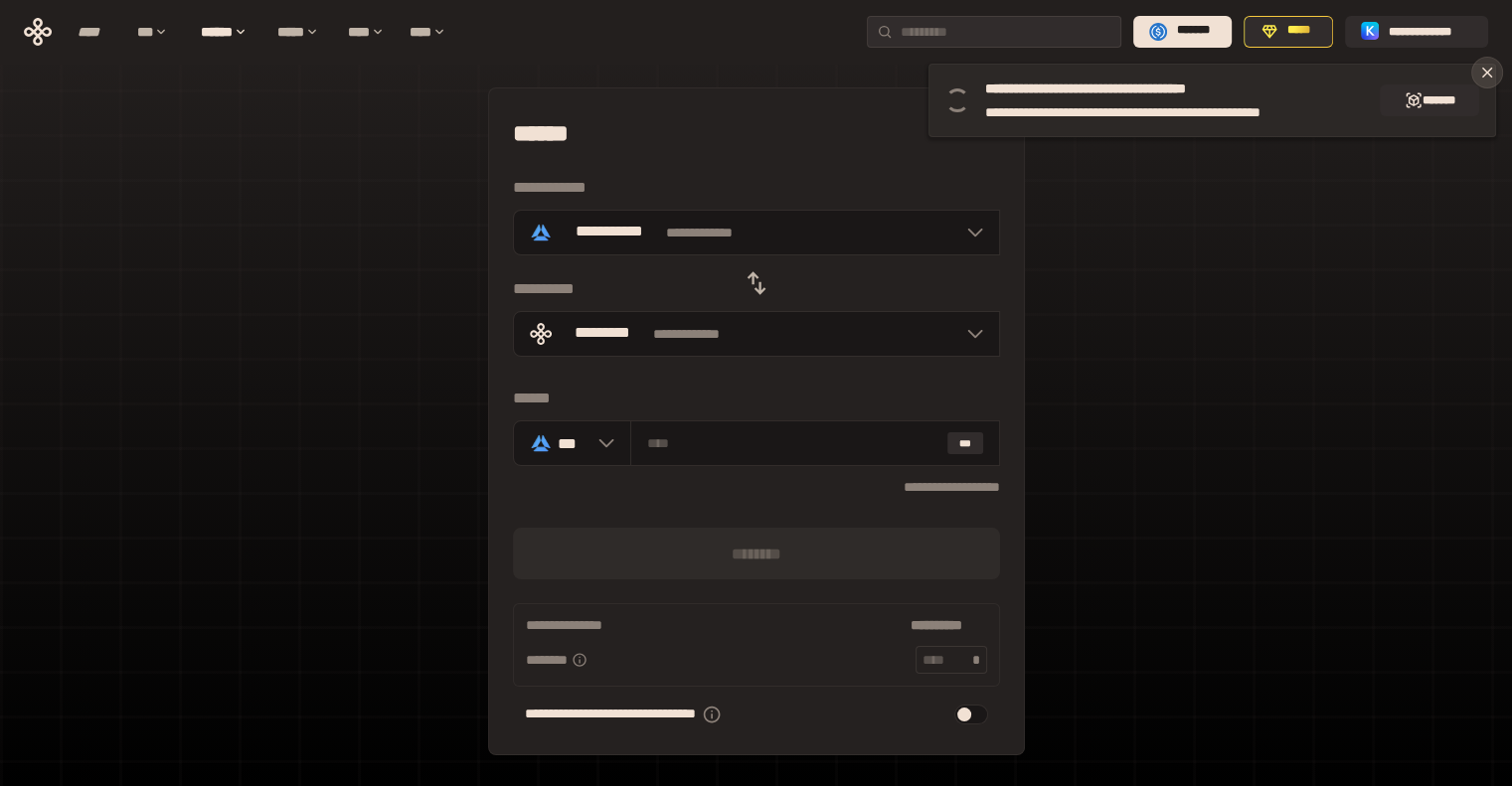 click 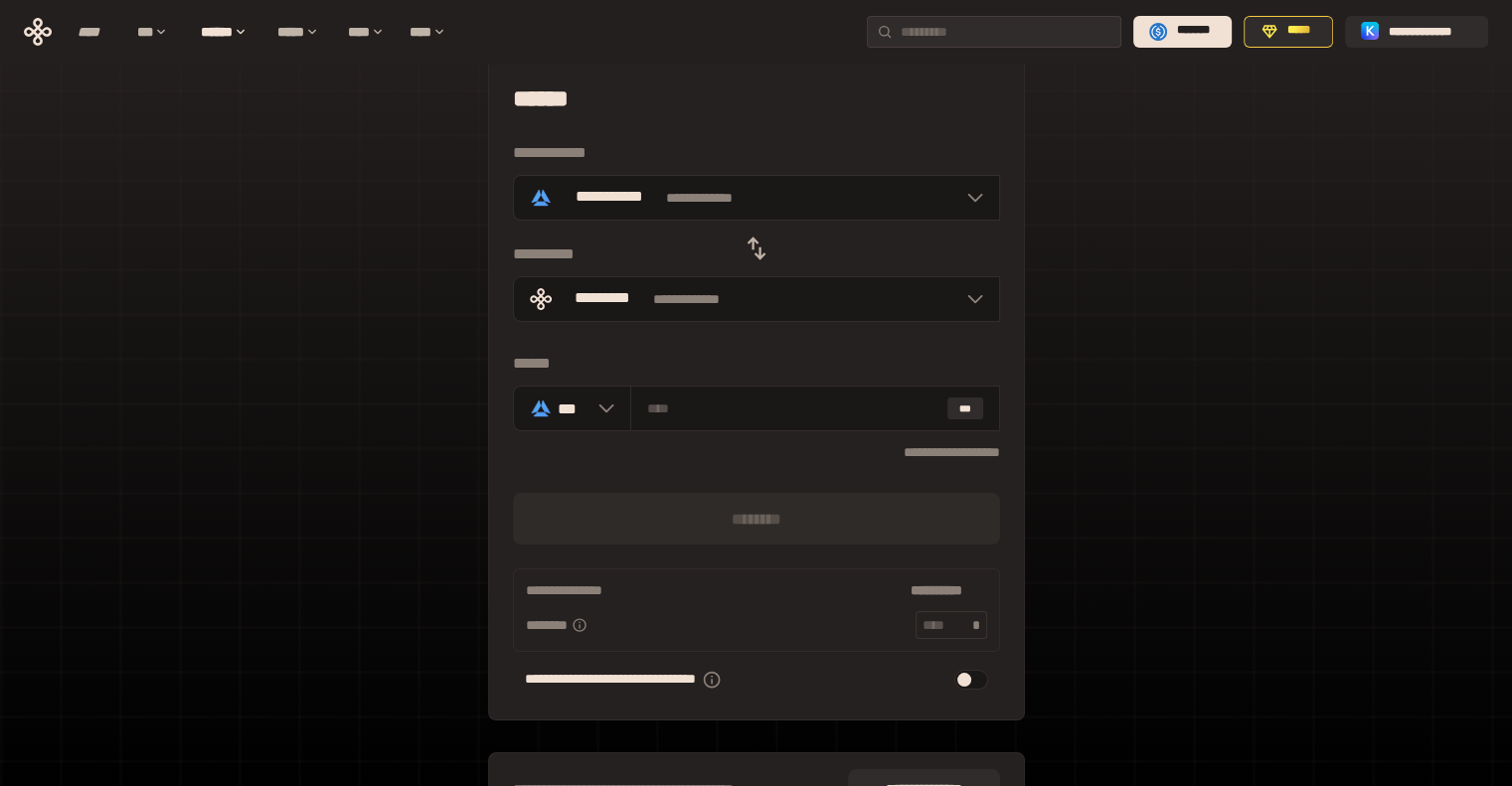 scroll, scrollTop: 0, scrollLeft: 0, axis: both 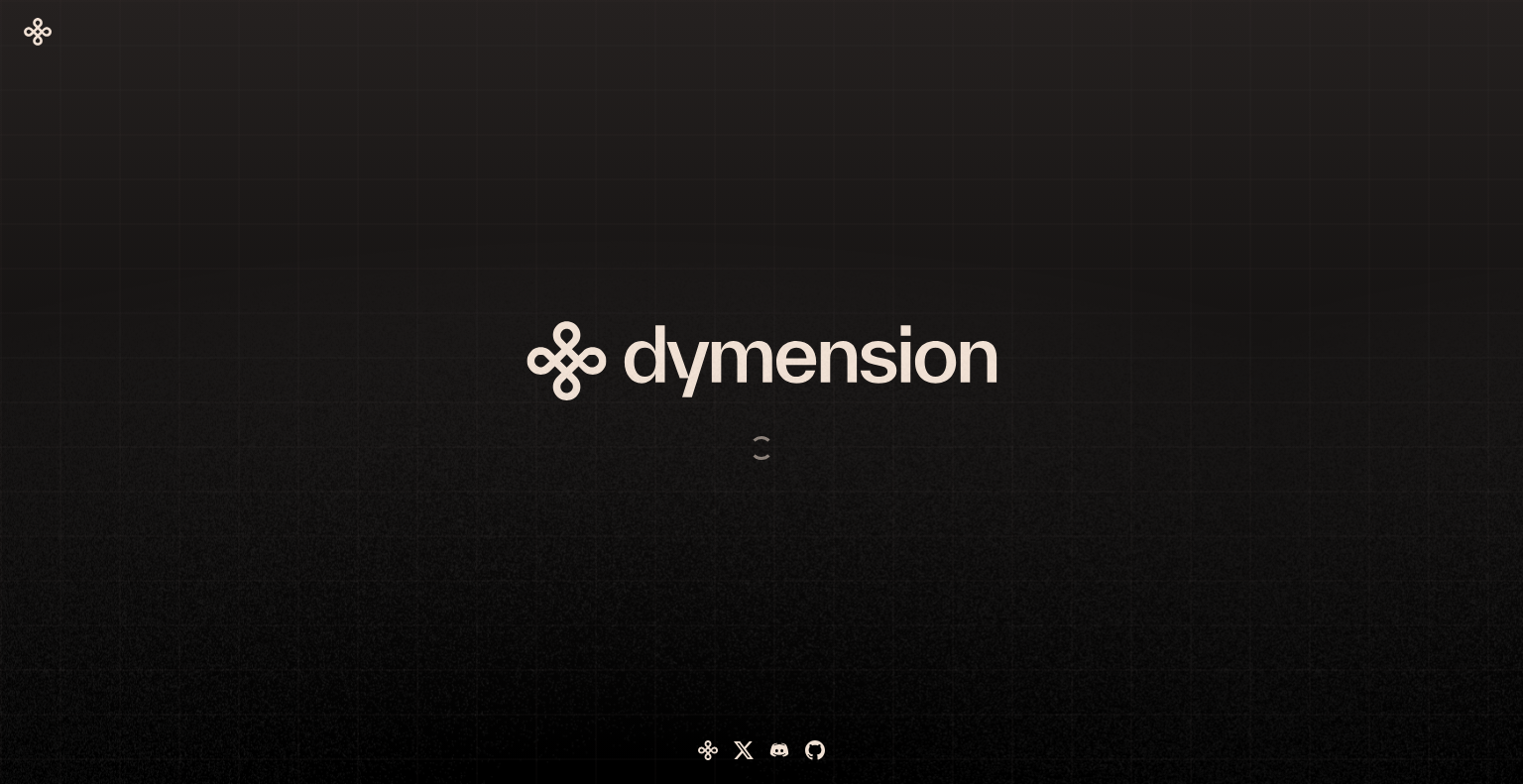 click at bounding box center (677, 392) 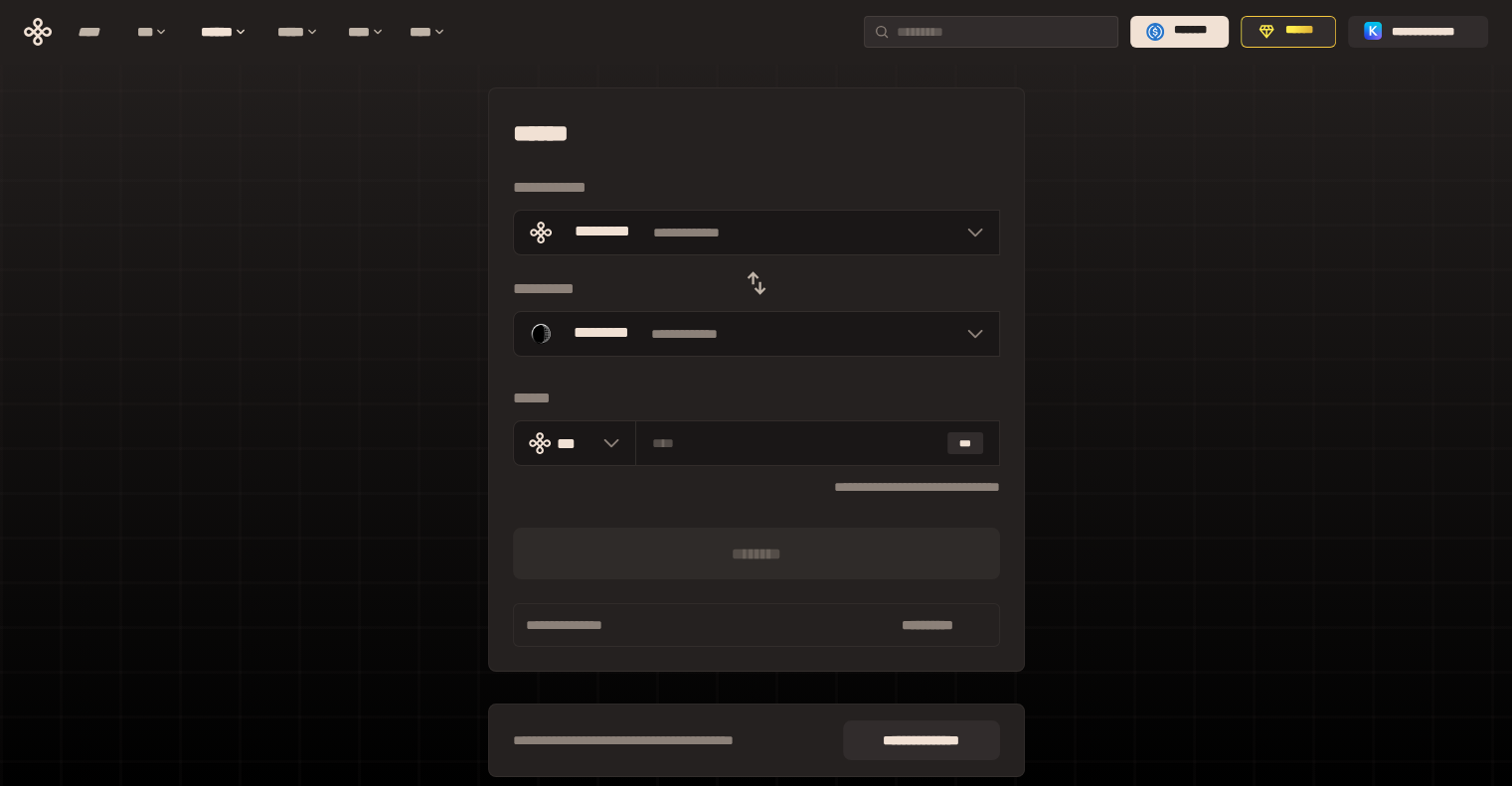 click on "**********" at bounding box center (756, 442) 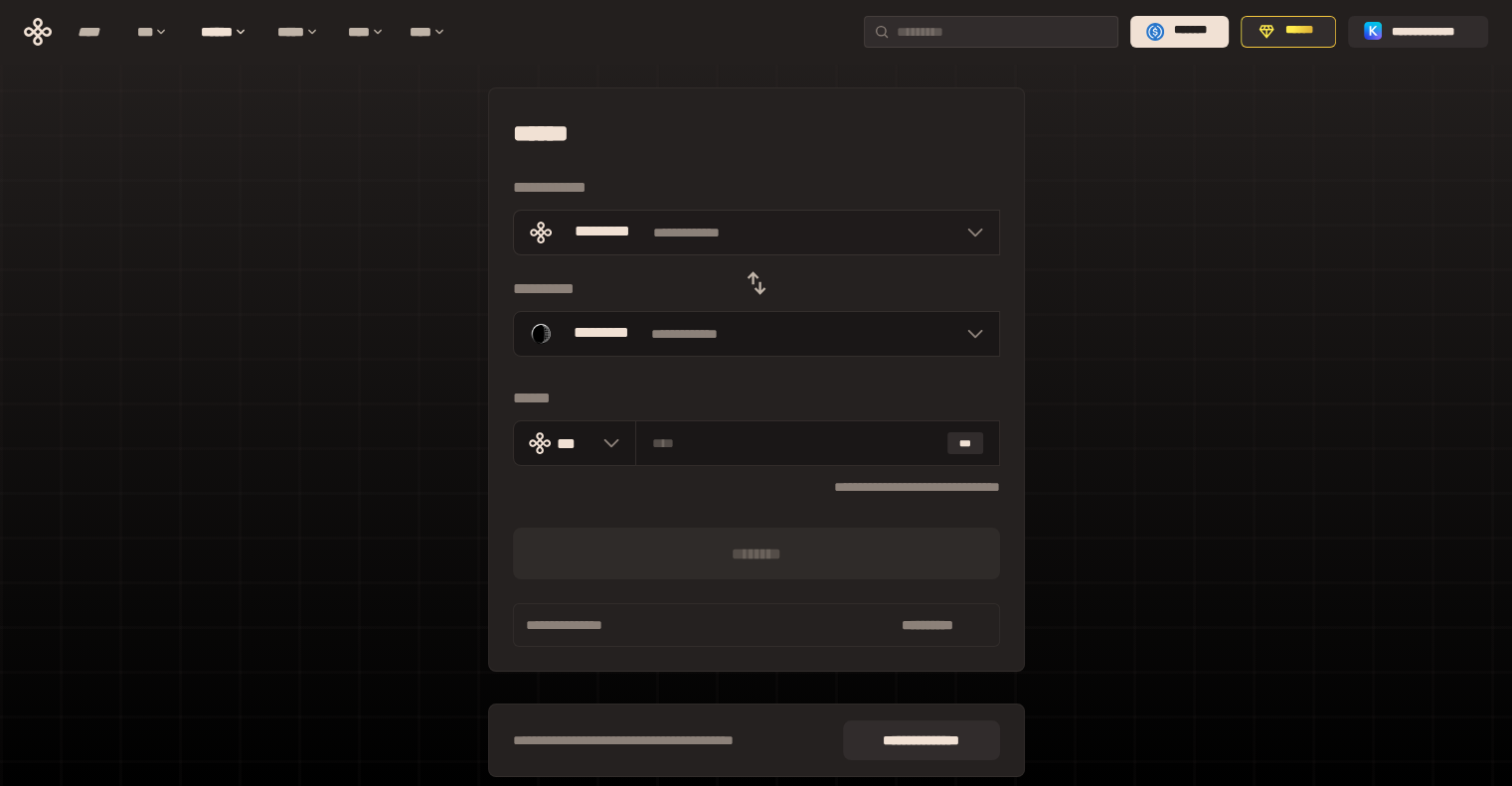 click on "**********" at bounding box center (756, 233) 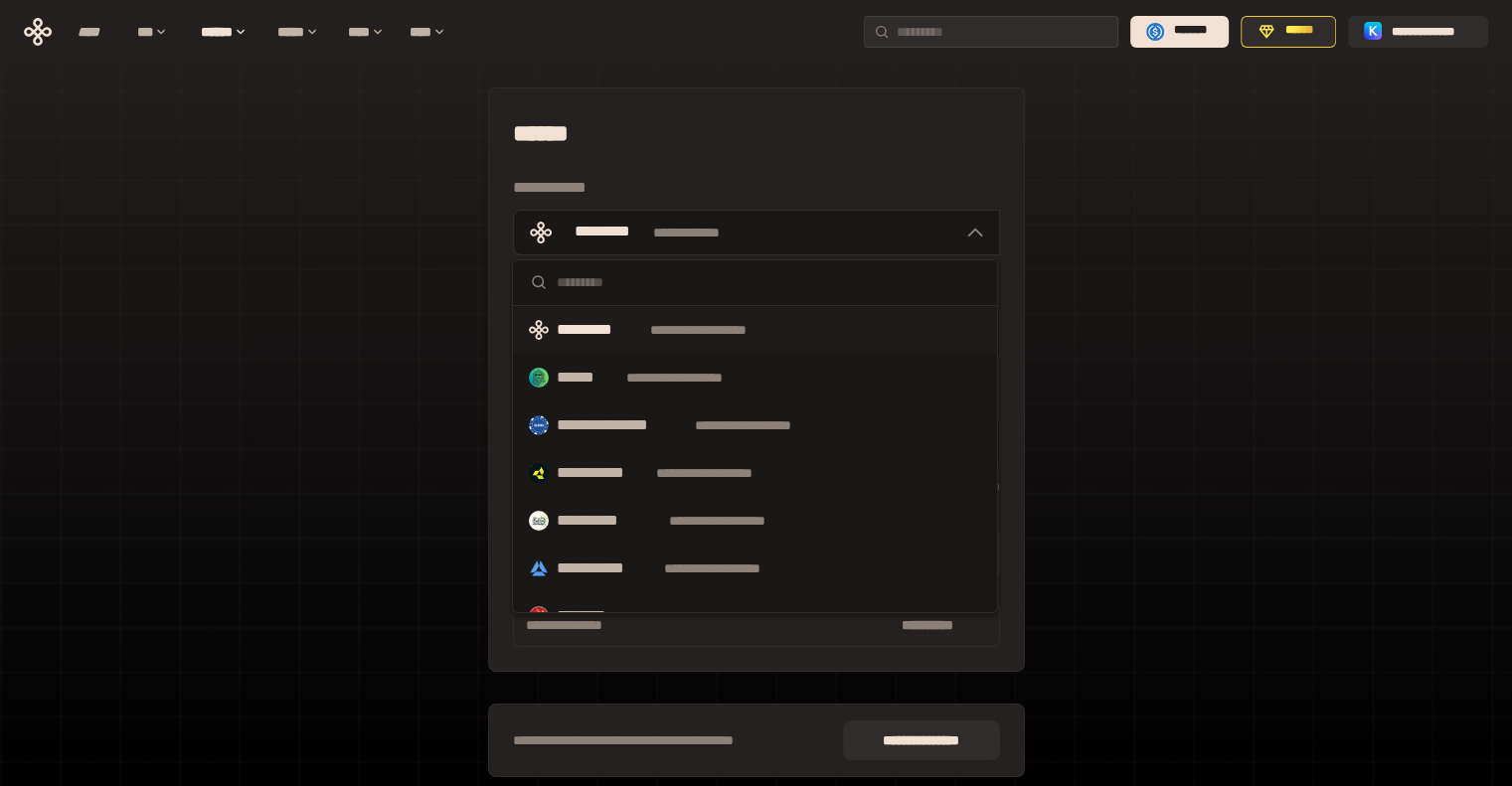 click at bounding box center [768, 282] 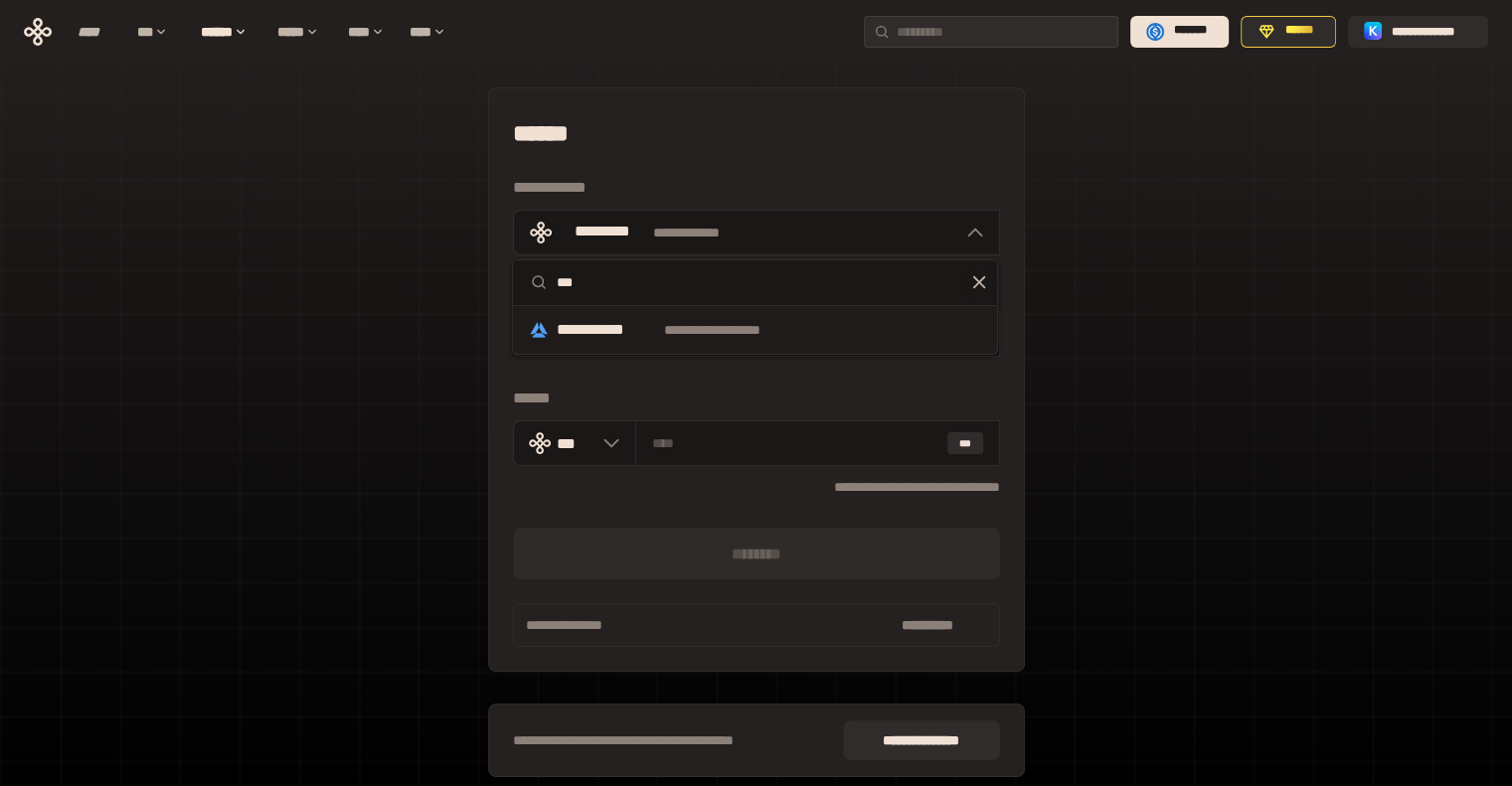 type on "***" 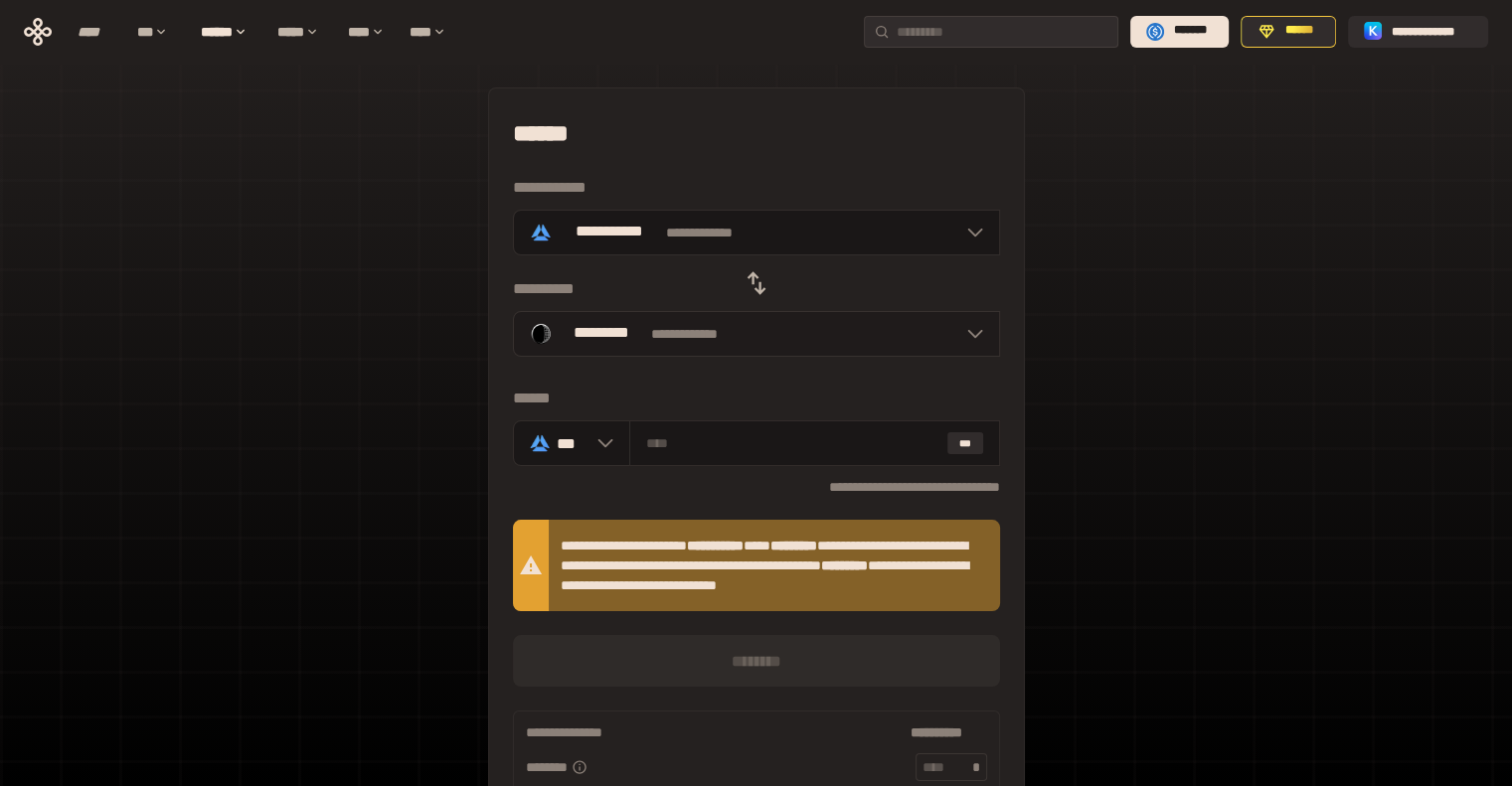 click on "**********" at bounding box center (756, 334) 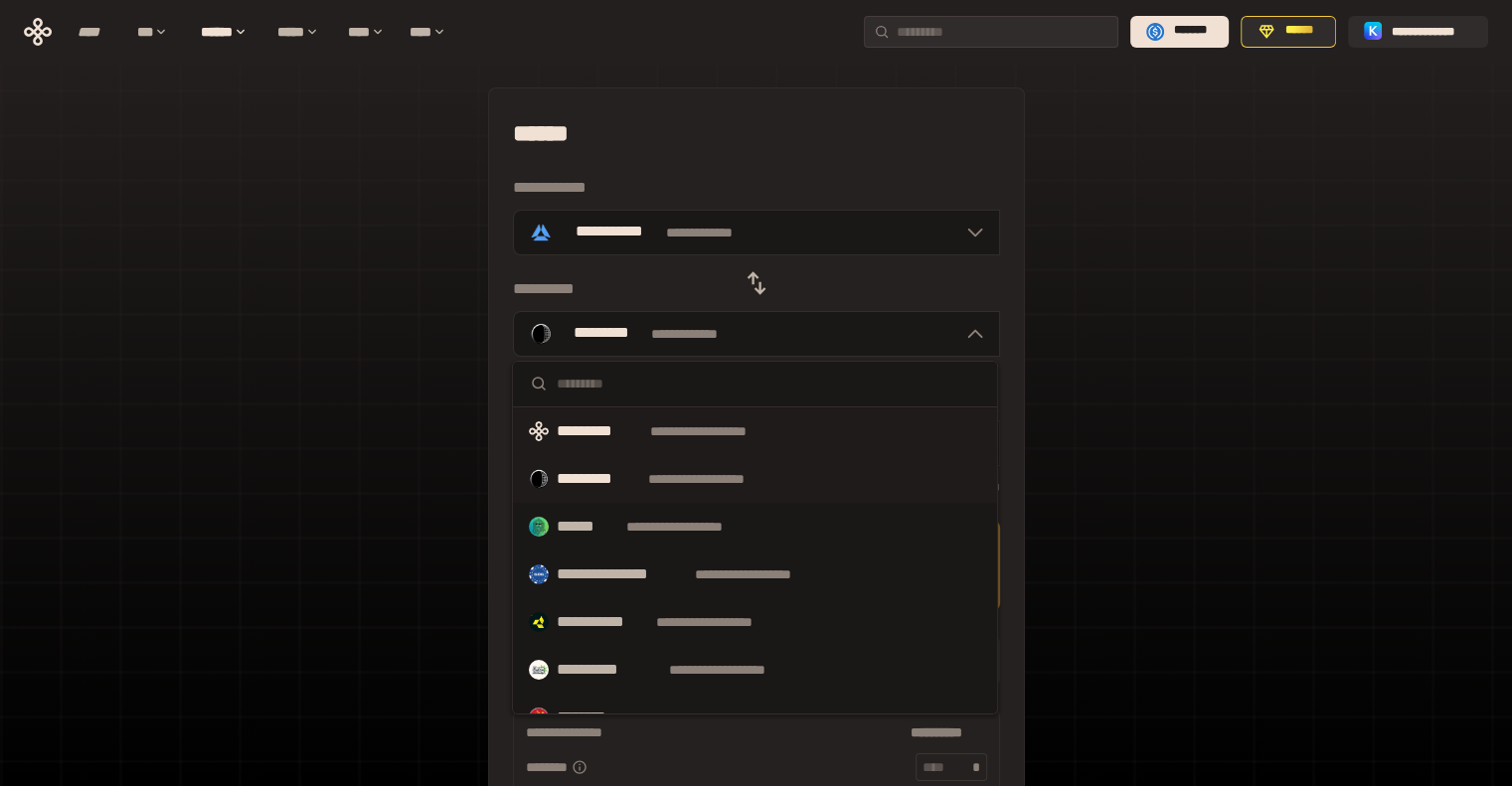 click on "*********" at bounding box center [599, 431] 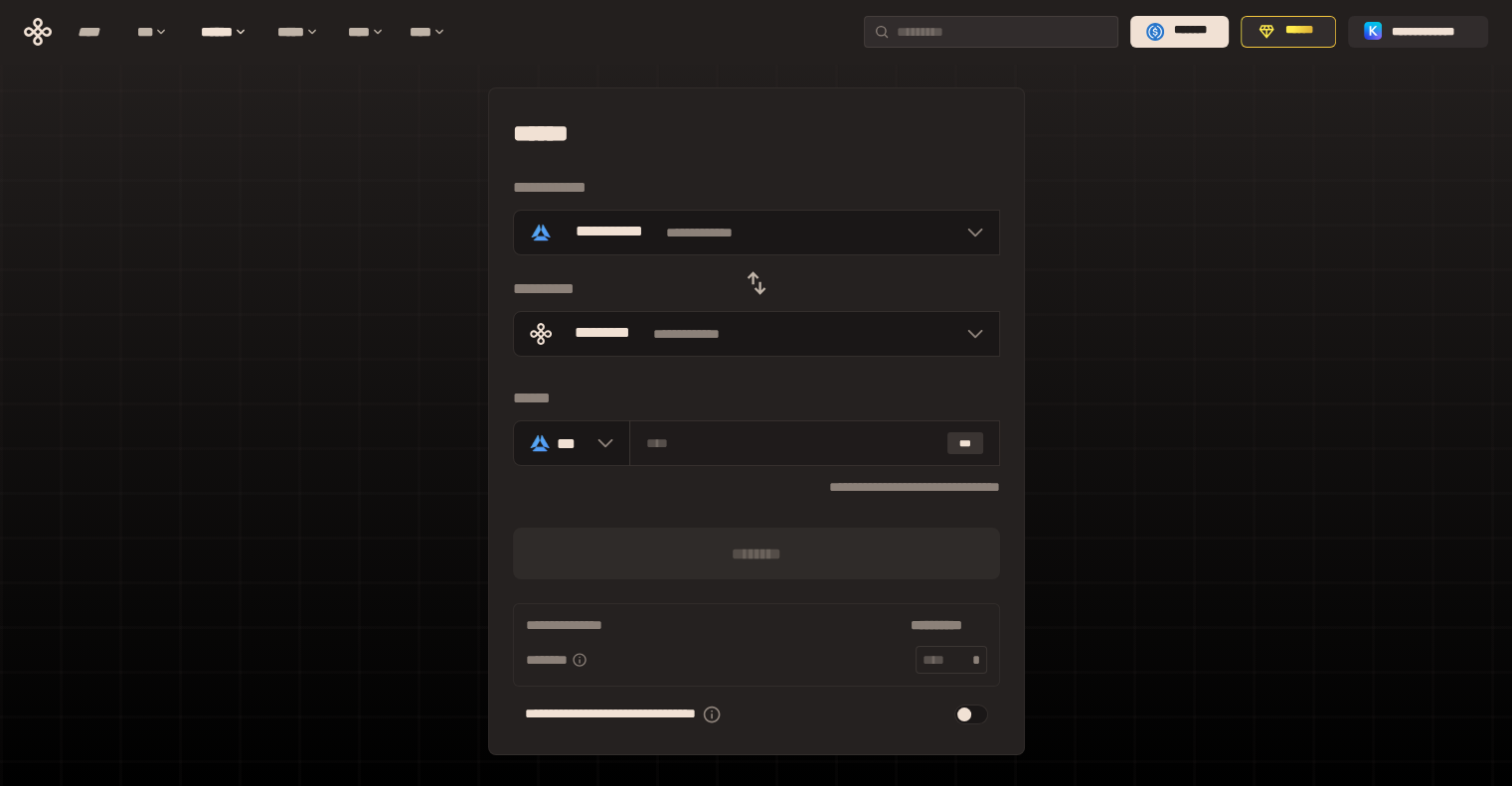 click on "***" at bounding box center (965, 443) 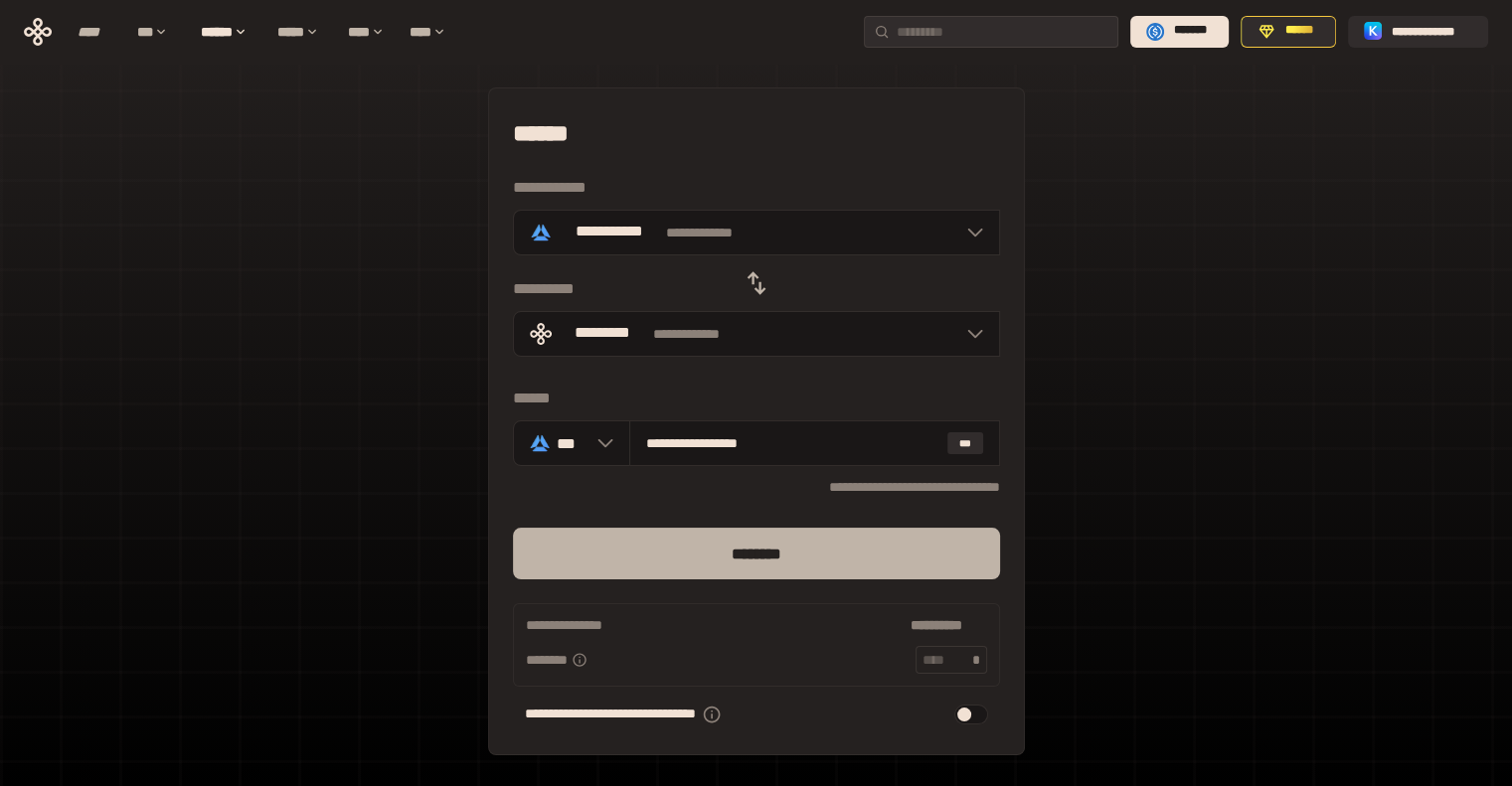 click on "********" at bounding box center [756, 553] 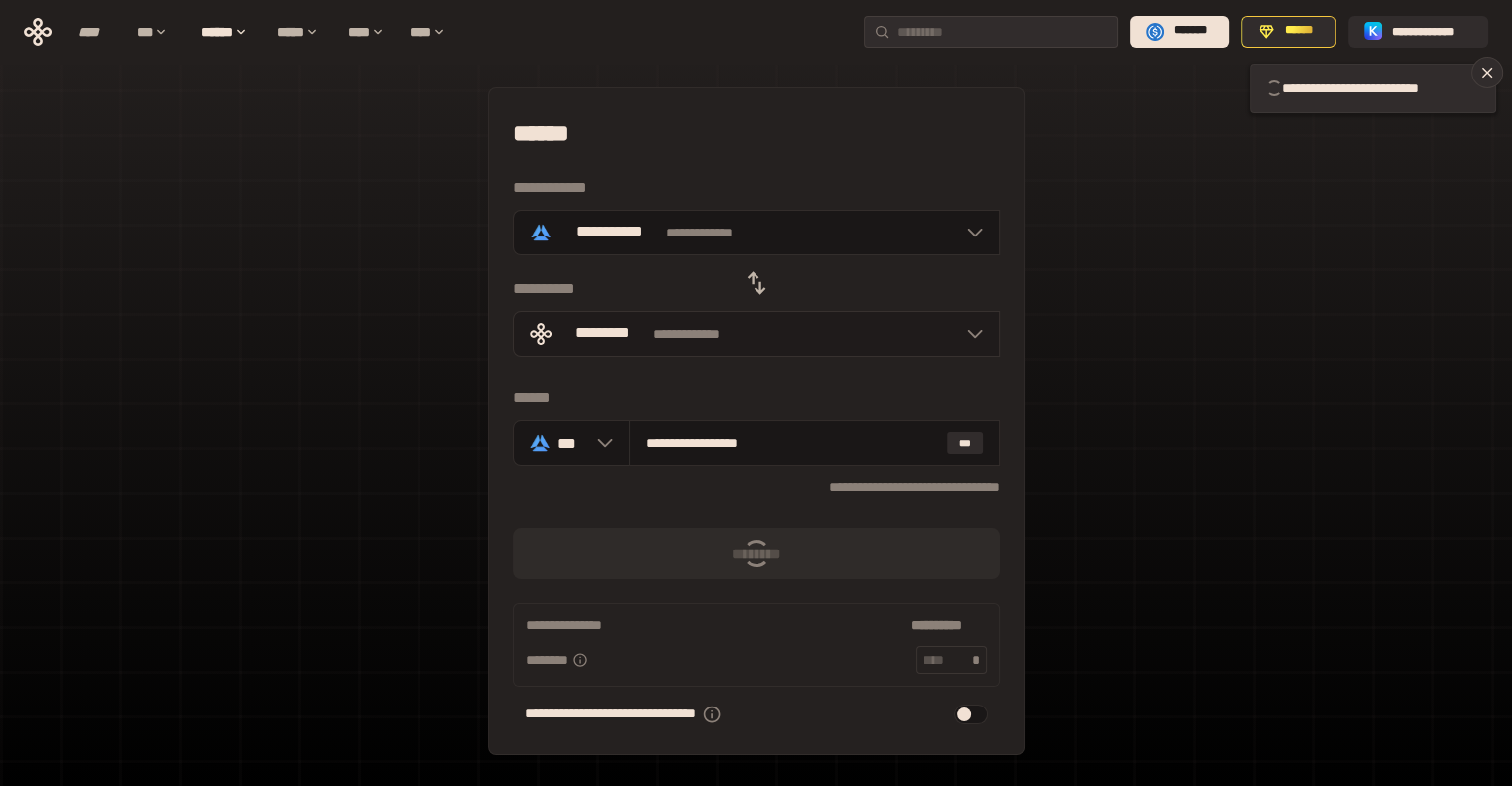 type 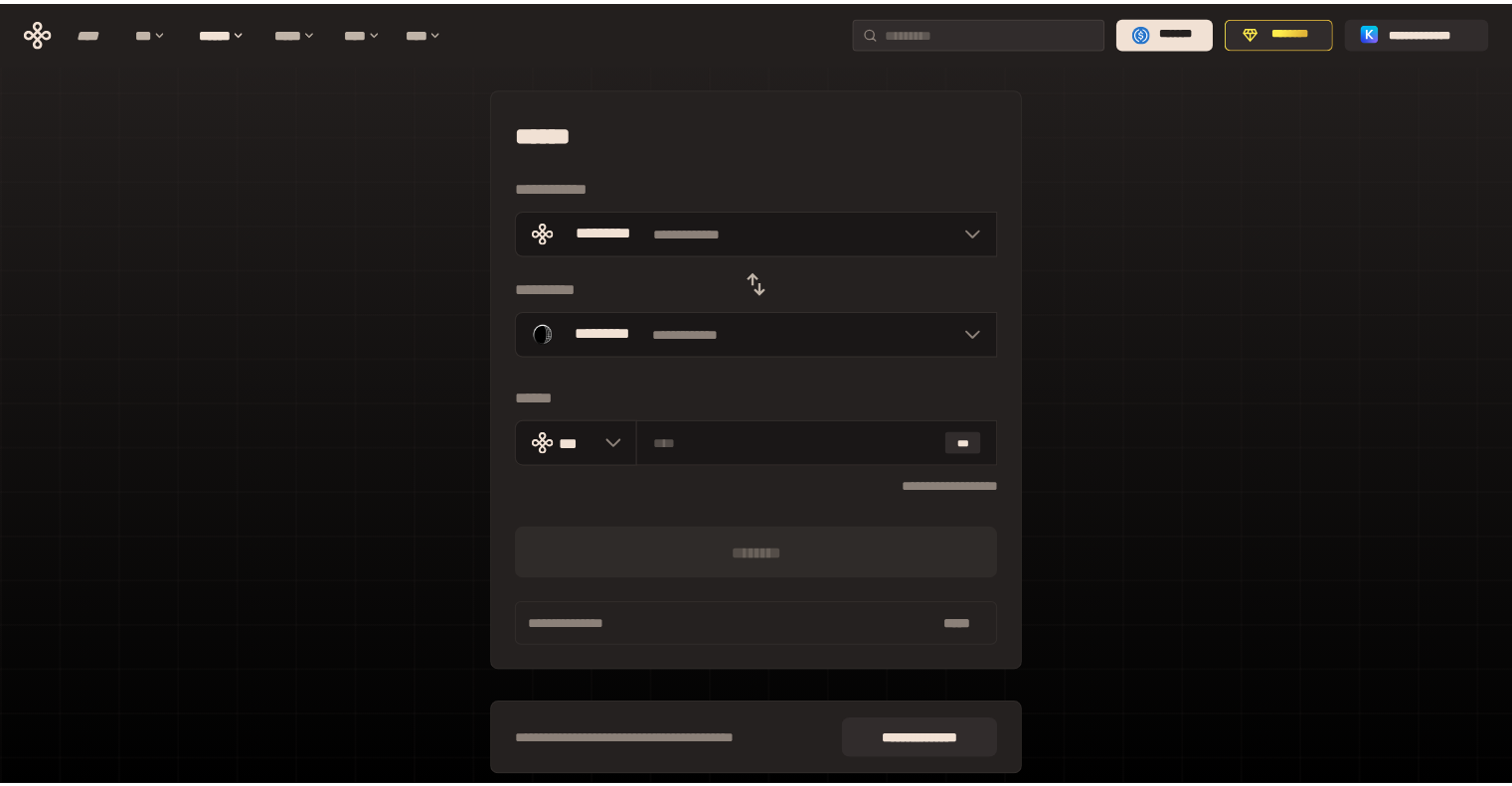 scroll, scrollTop: 0, scrollLeft: 0, axis: both 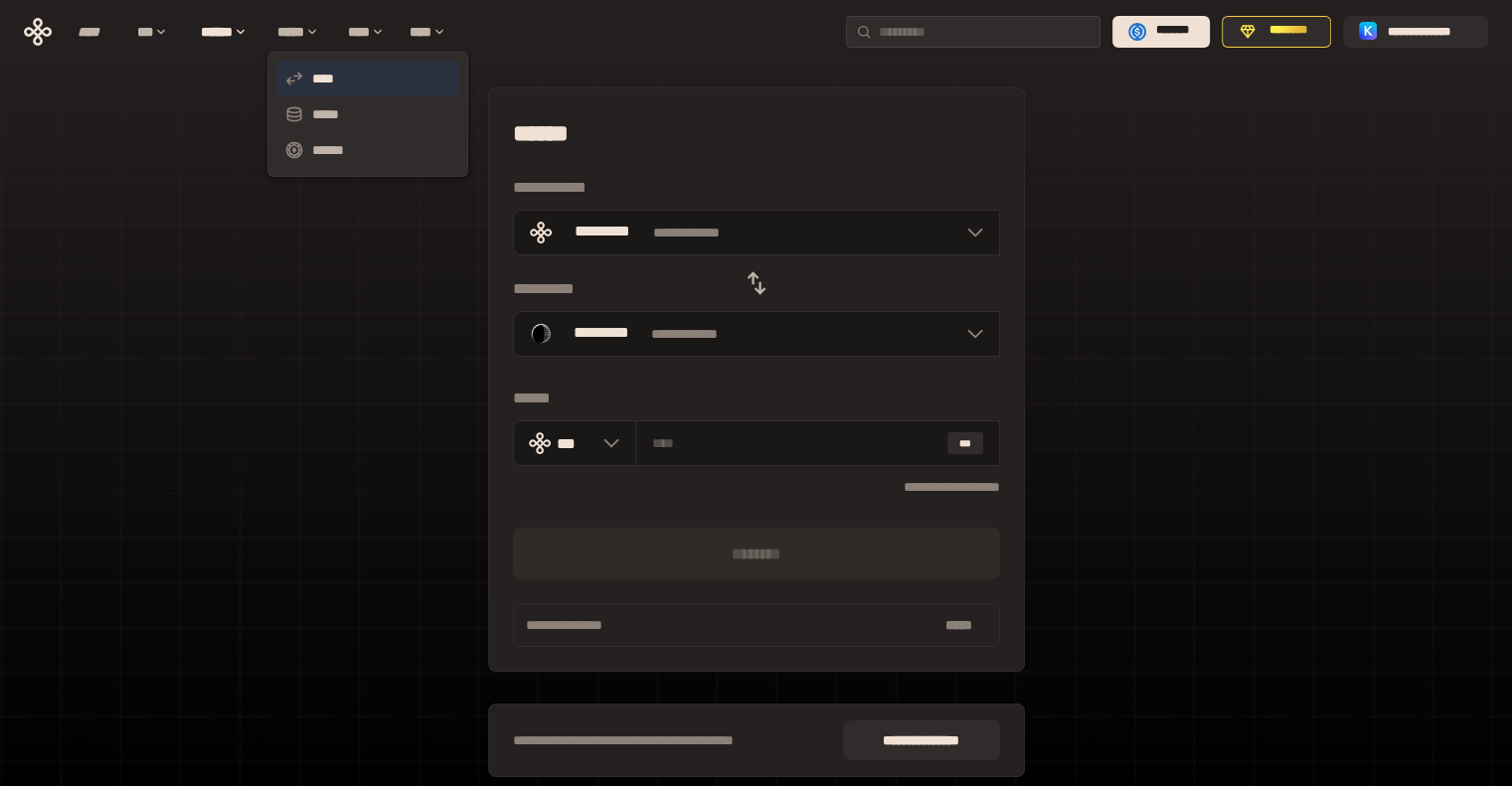 click on "****" at bounding box center [368, 79] 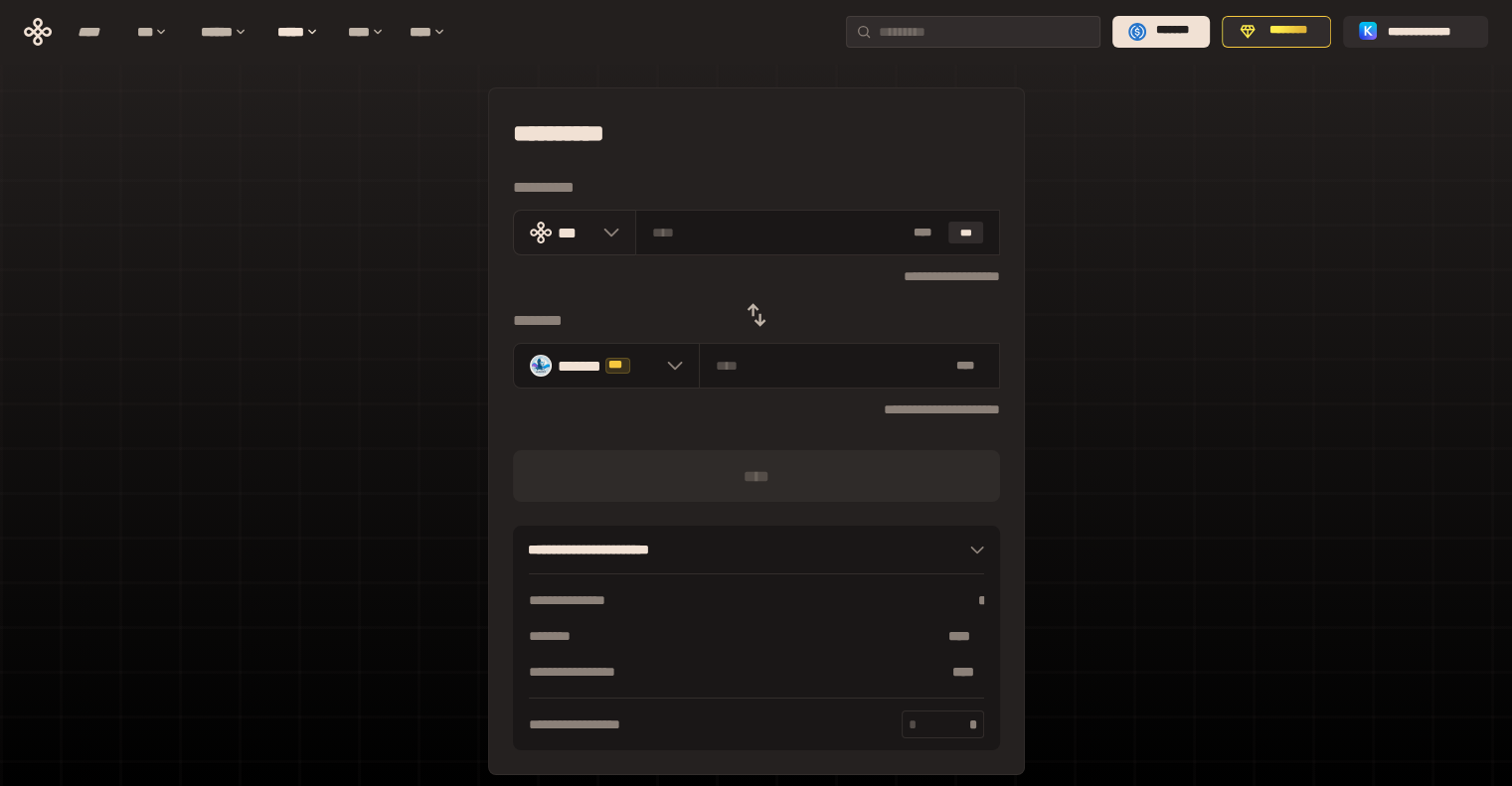 click 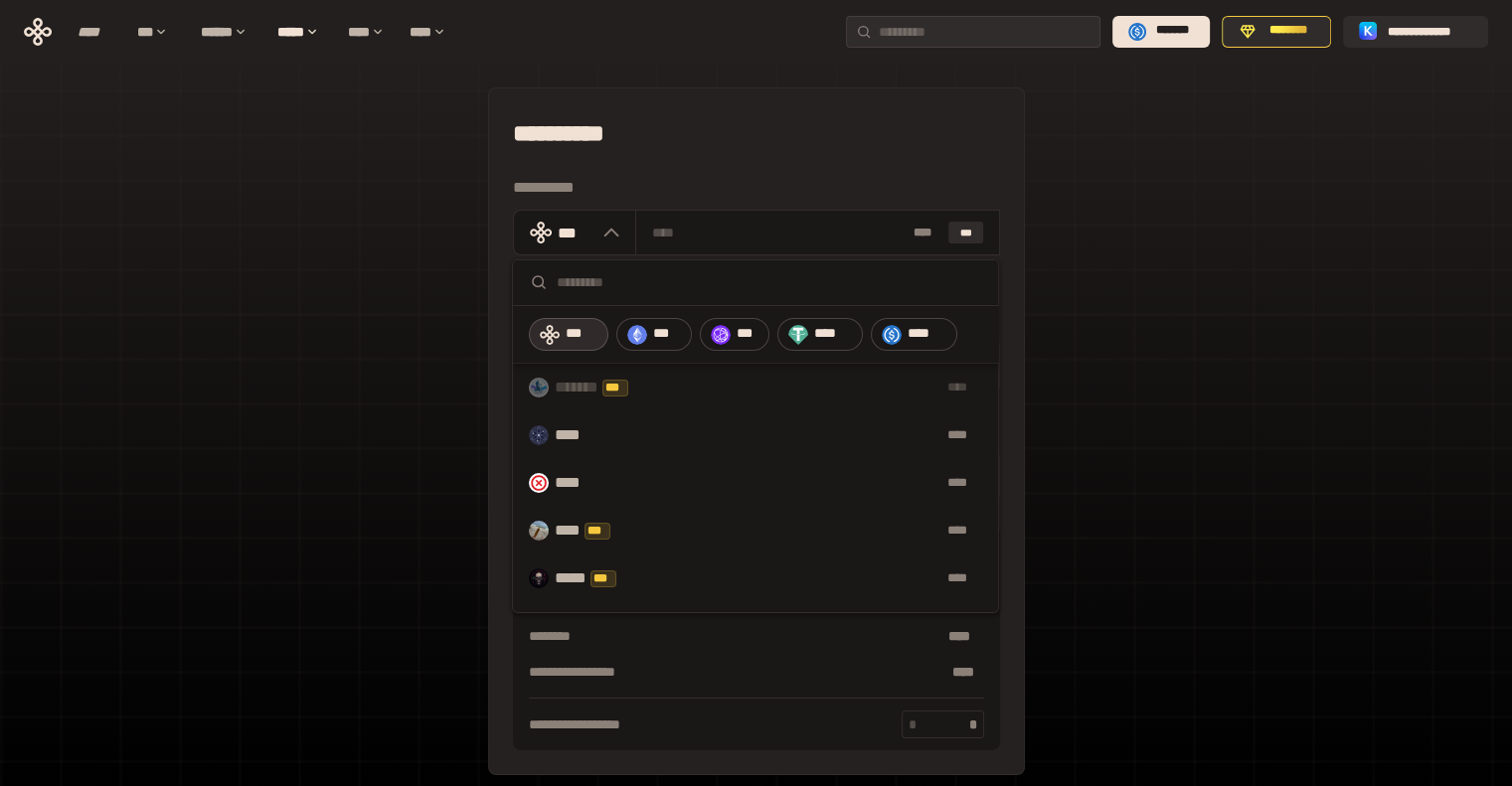 click at bounding box center (769, 282) 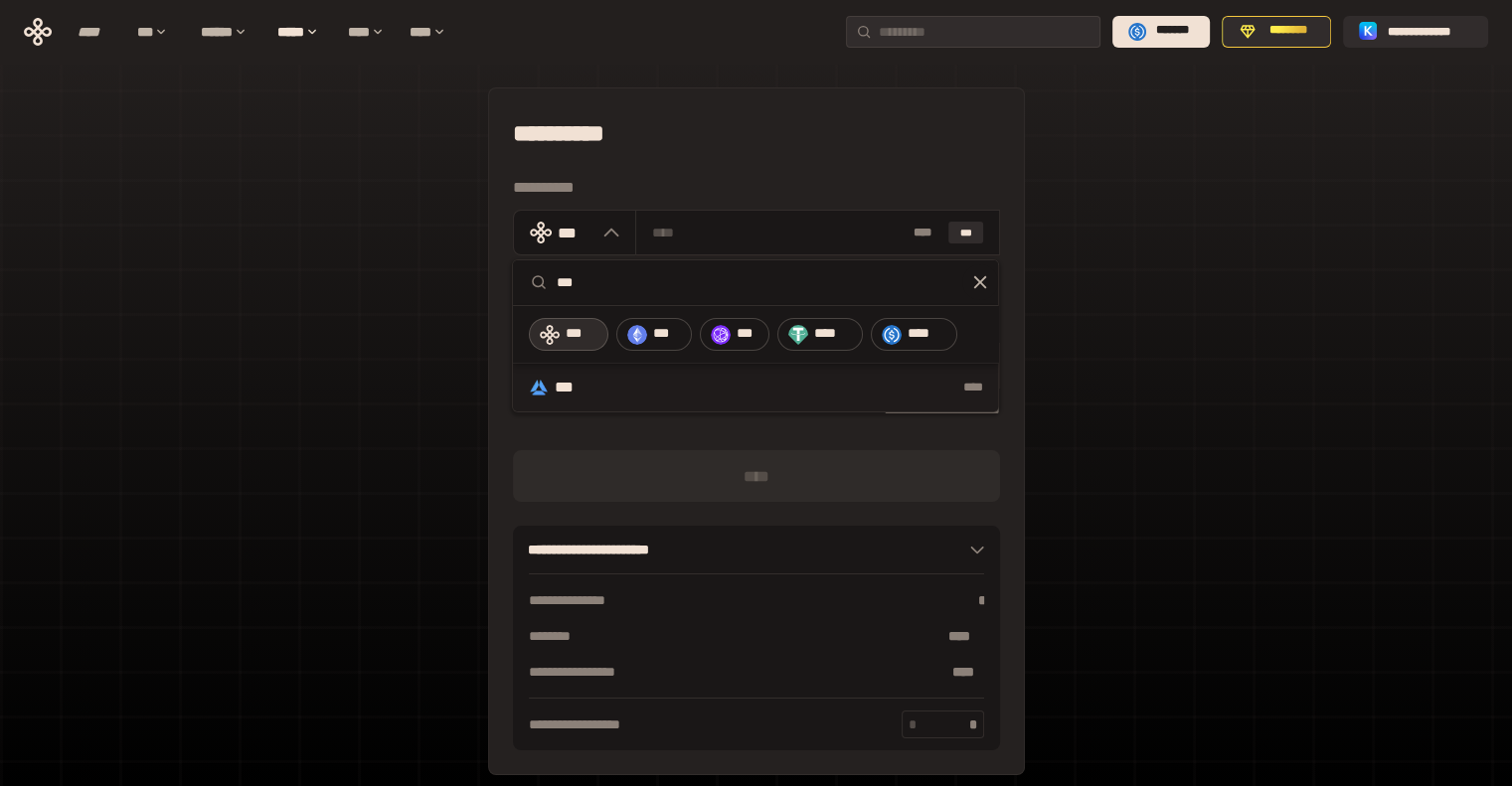 type on "***" 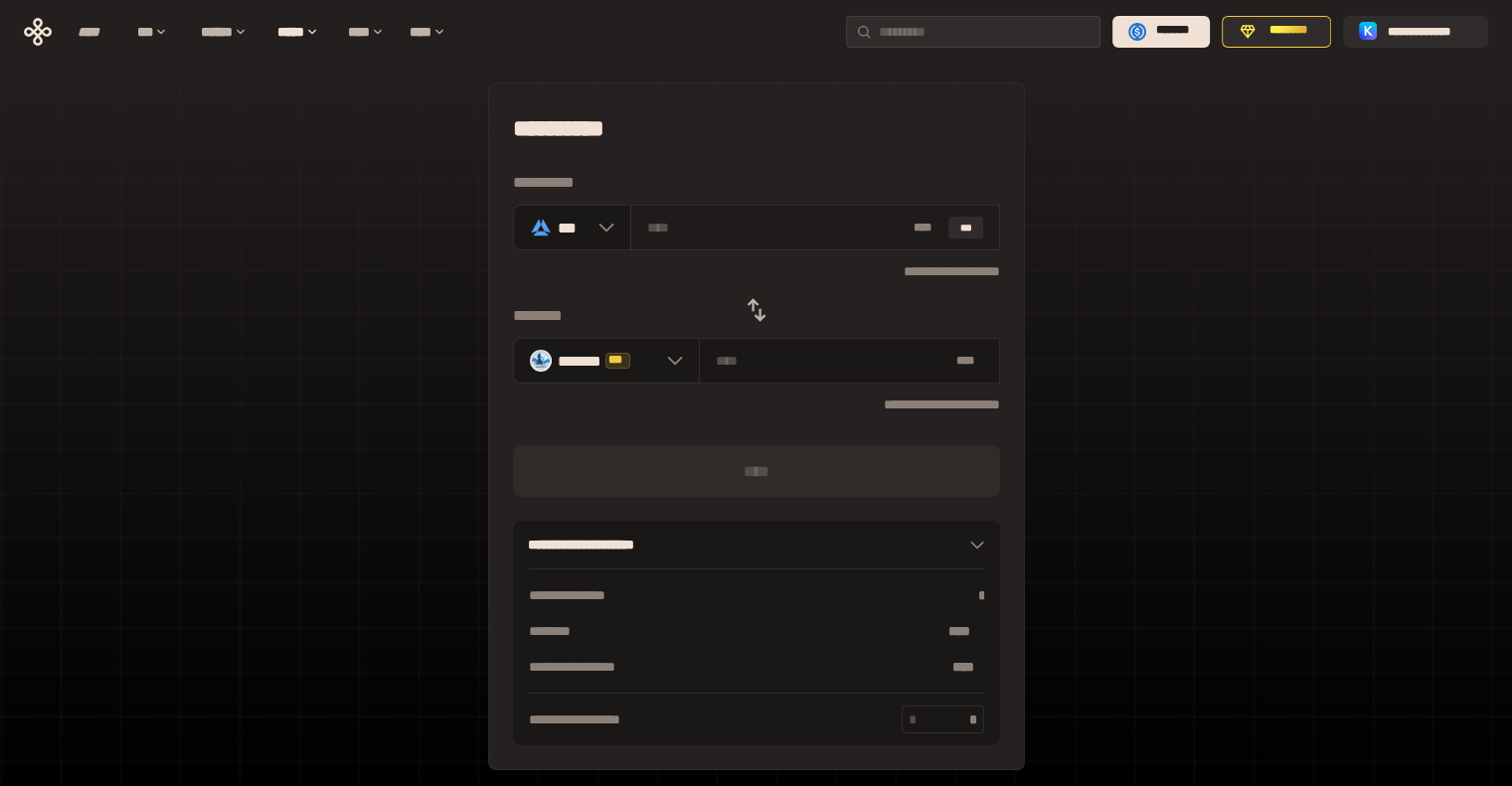 scroll, scrollTop: 0, scrollLeft: 0, axis: both 